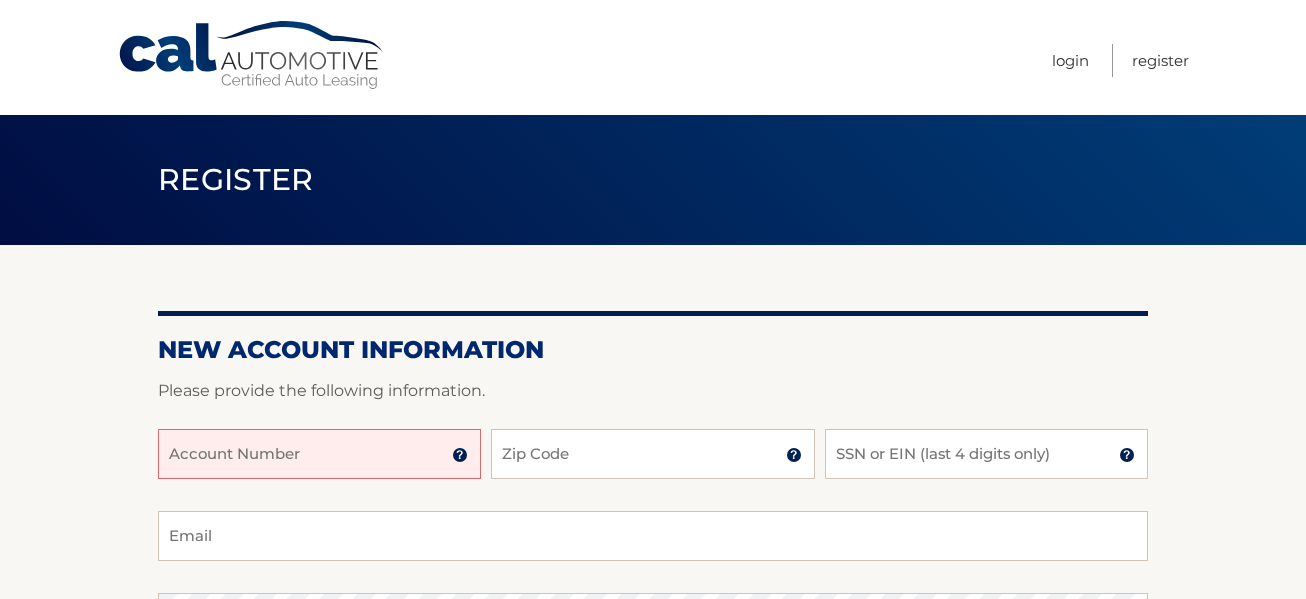 scroll, scrollTop: 0, scrollLeft: 0, axis: both 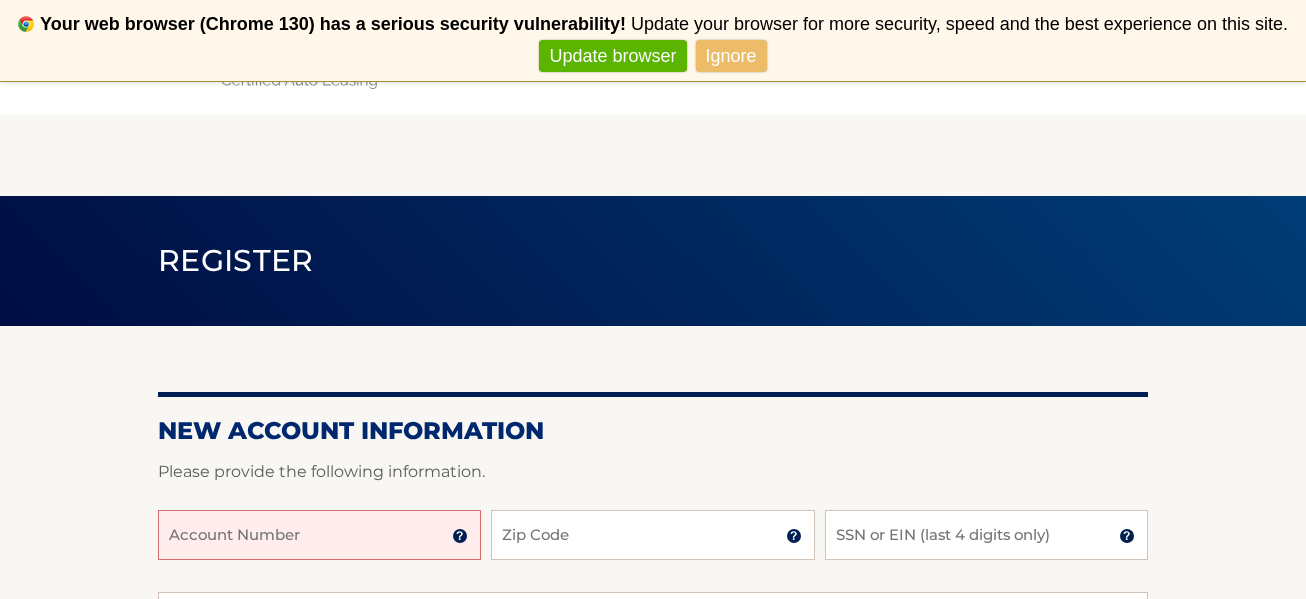 click on "Account Number" at bounding box center [319, 535] 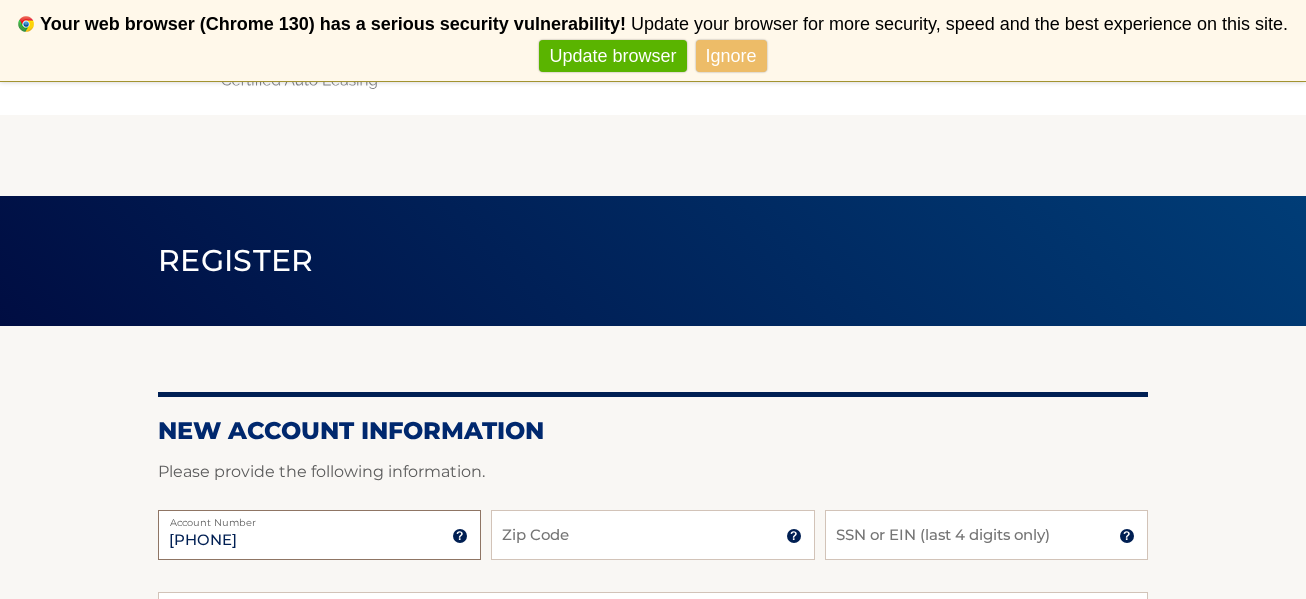type on "[PHONE]" 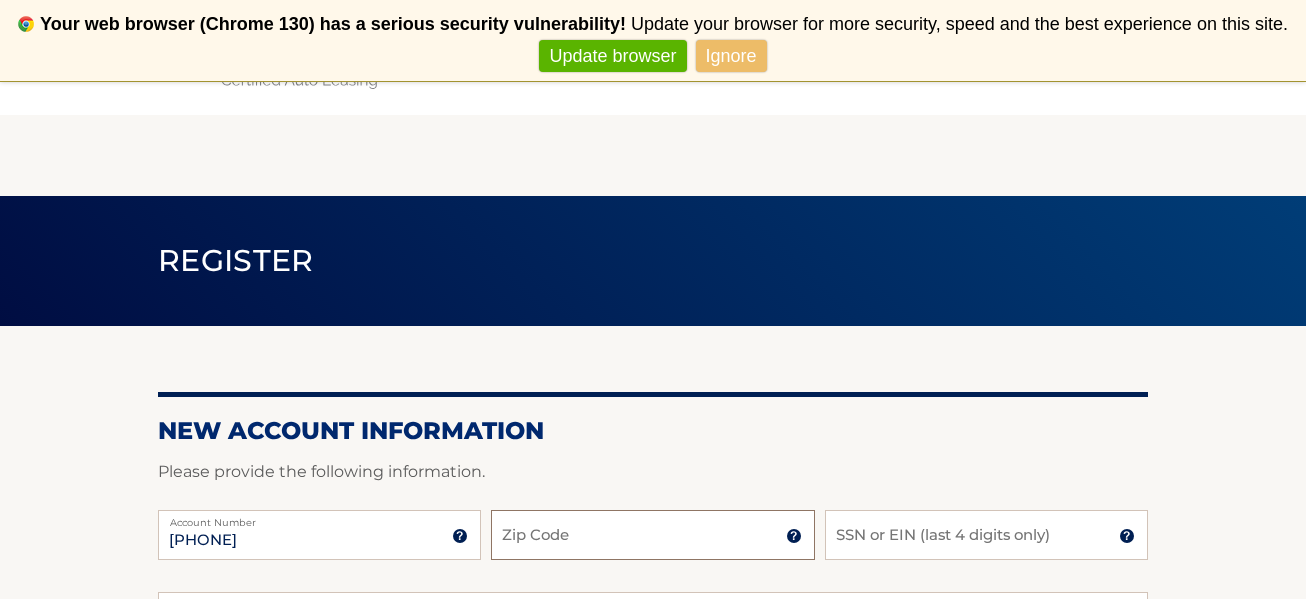 click on "Zip Code" at bounding box center [652, 535] 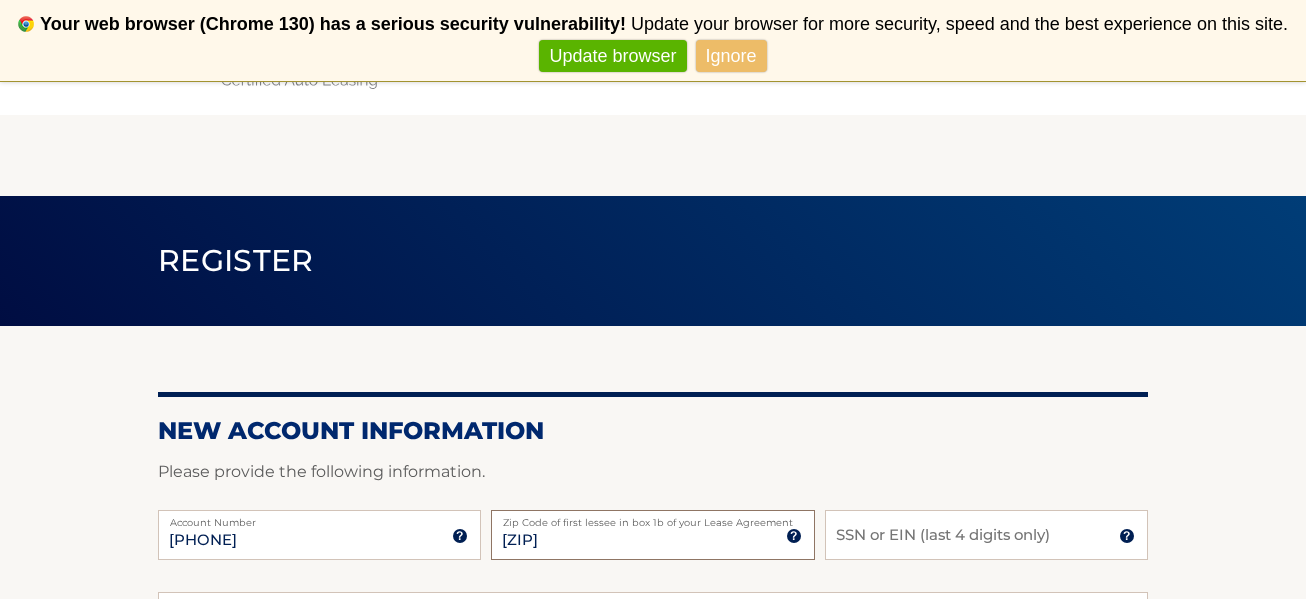 type on "[ZIP]" 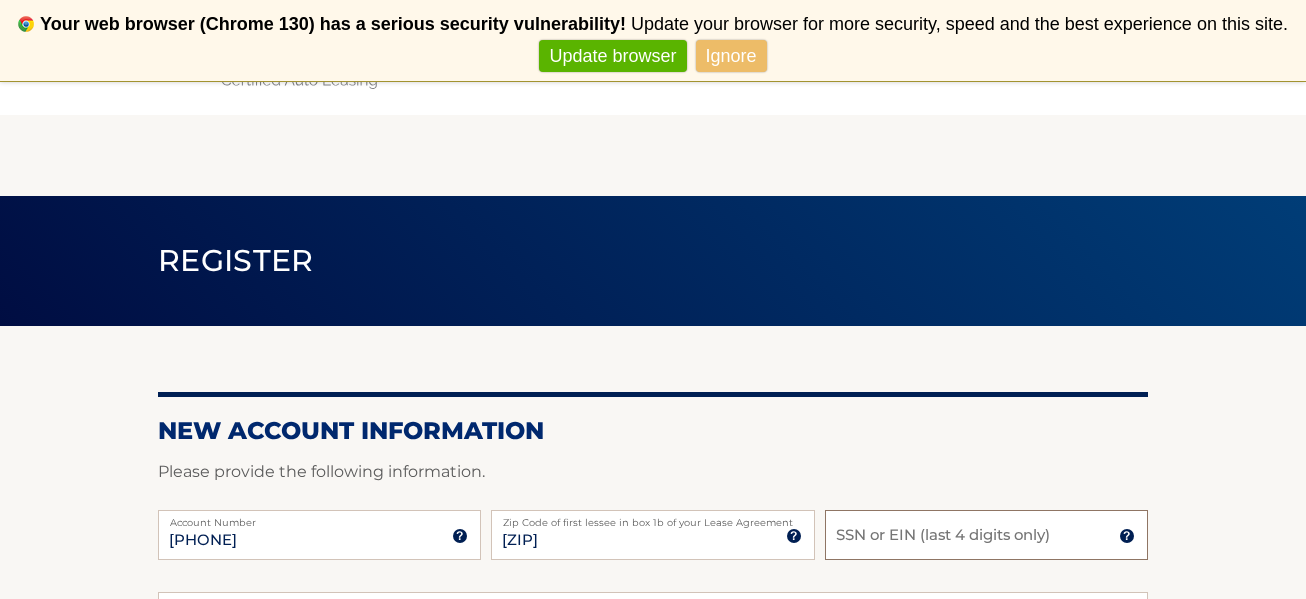 click on "SSN or EIN (last 4 digits only)" at bounding box center [986, 535] 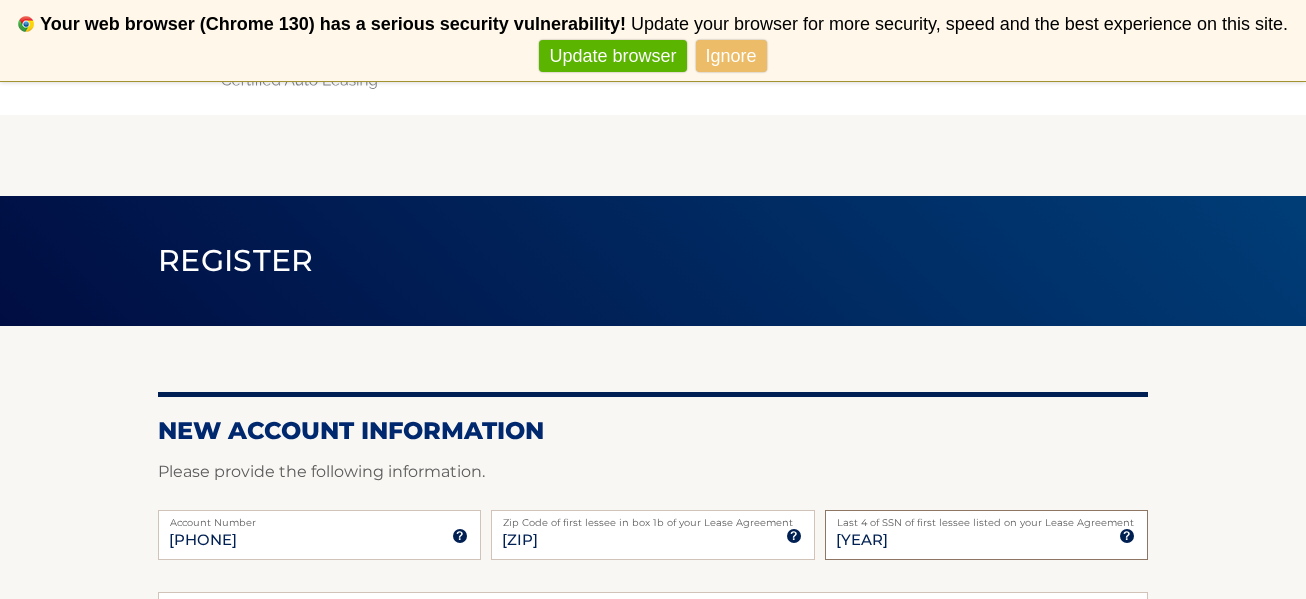 scroll, scrollTop: 4, scrollLeft: 0, axis: vertical 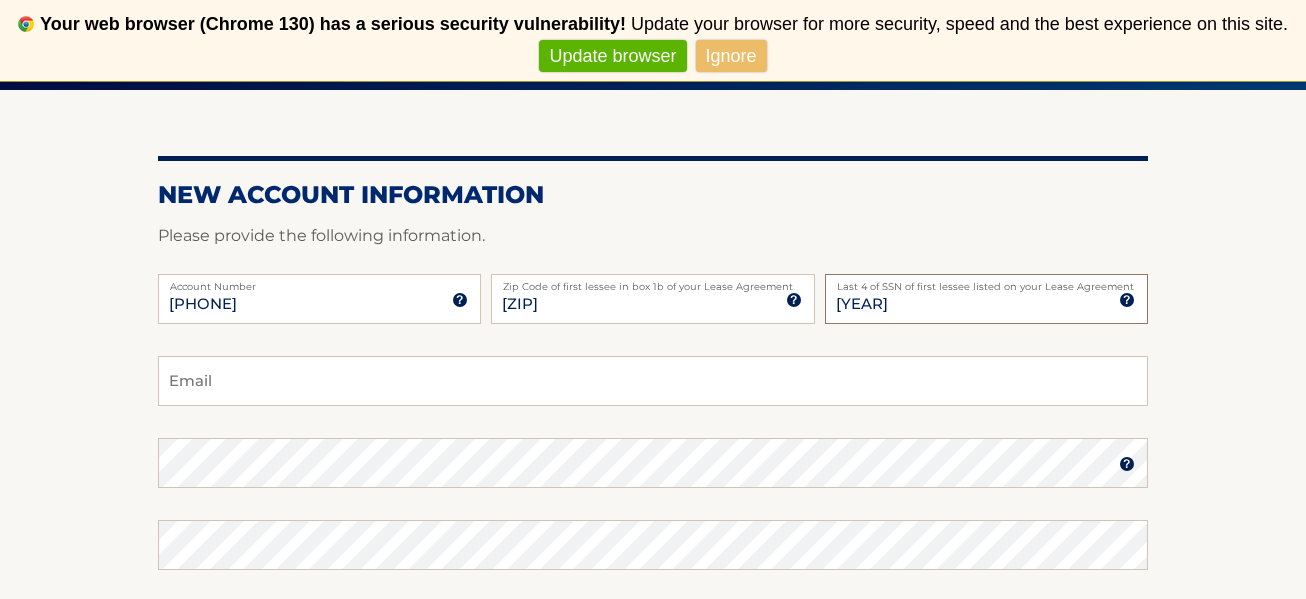 type on "[YEAR]" 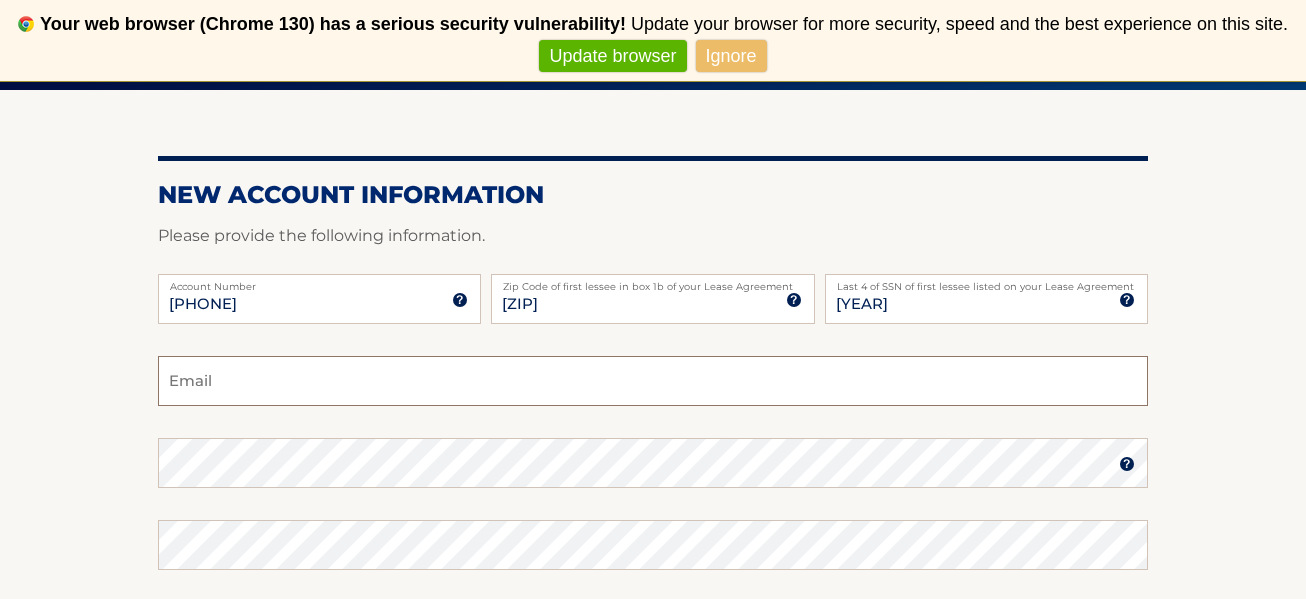 click on "Email" at bounding box center [653, 381] 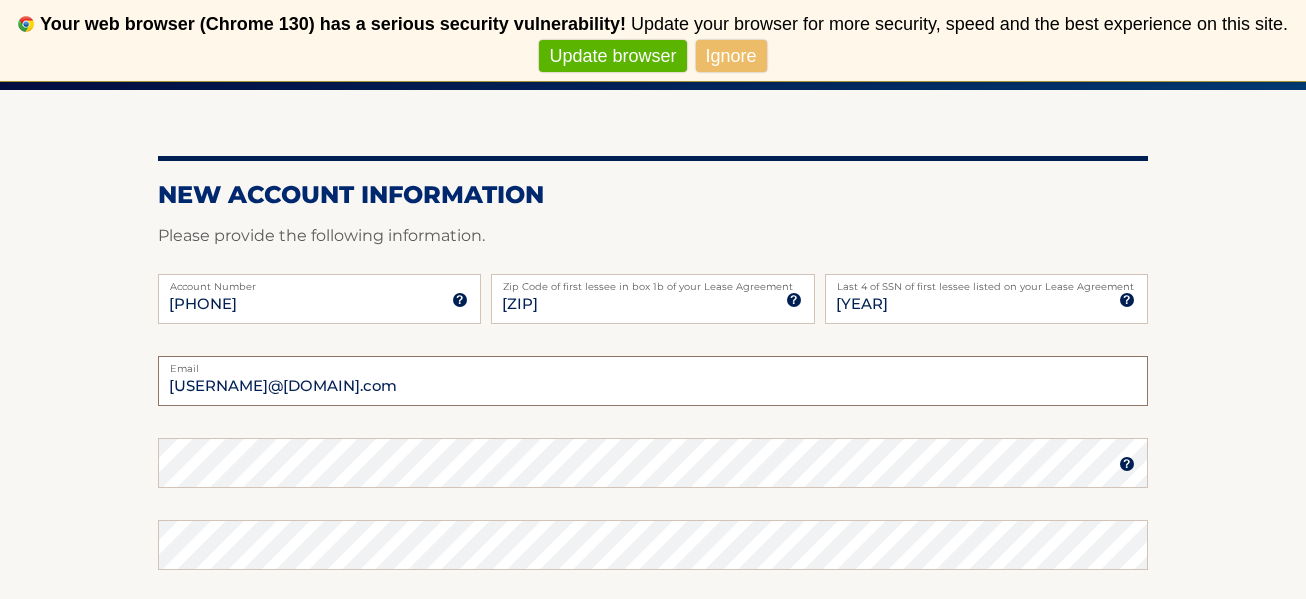 type on "jwhittak514@gmail.com" 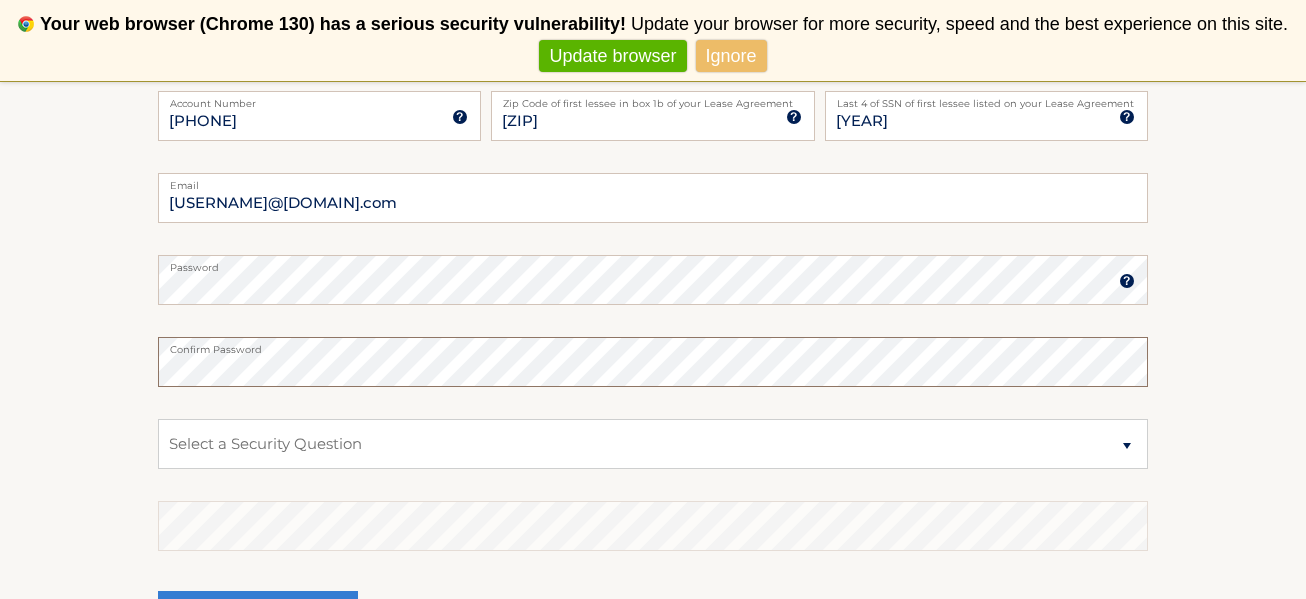 scroll, scrollTop: 428, scrollLeft: 0, axis: vertical 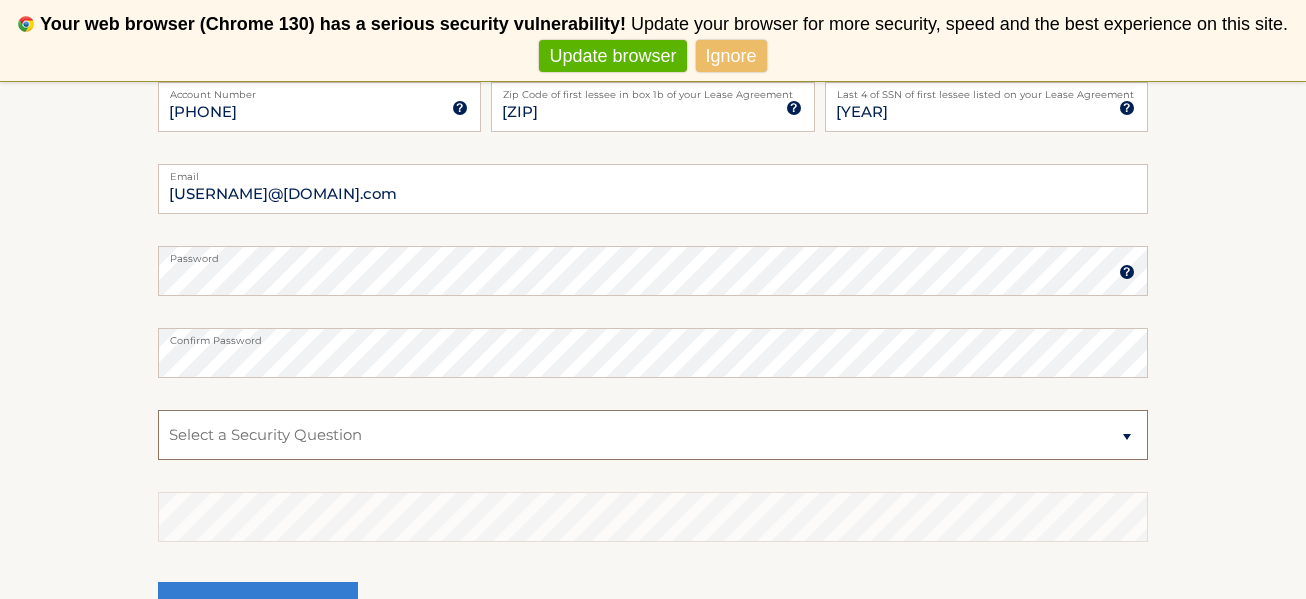 click on "Select a Security Question
What was the name of your elementary school?
What is your mother’s maiden name?
What street did you live on in the third grade?
In what city or town was your first job?
What was your childhood phone number including area code? (e.g., 000-000-0000)" at bounding box center [653, 435] 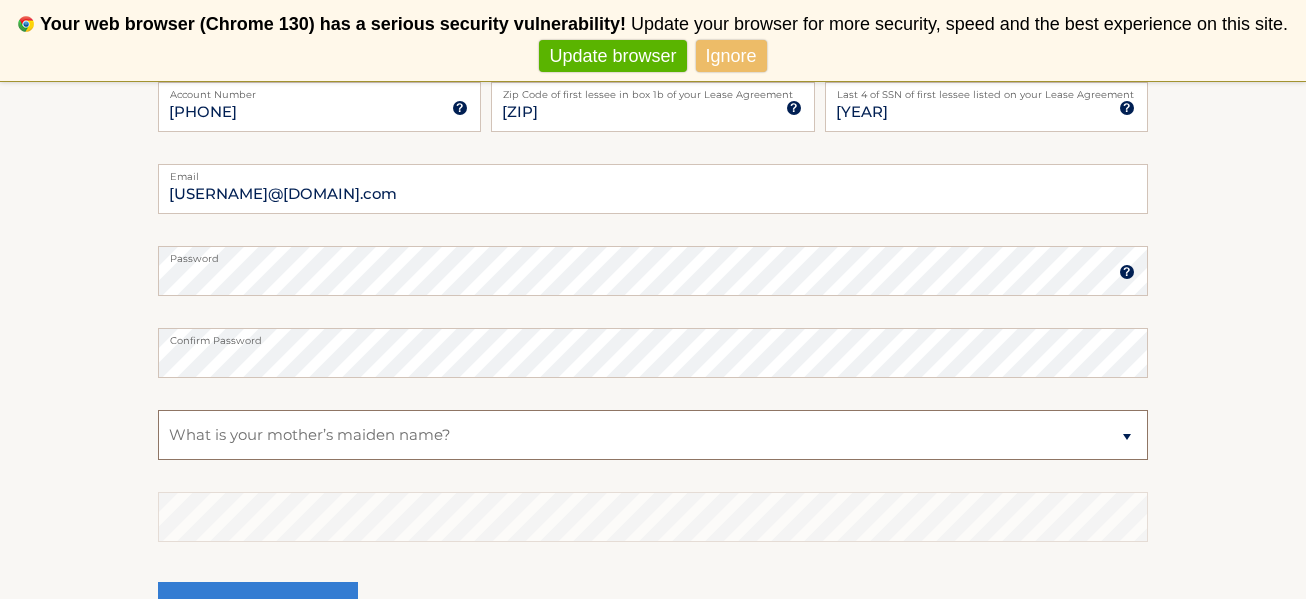 click on "Select a Security Question
What was the name of your elementary school?
What is your mother’s maiden name?
What street did you live on in the third grade?
In what city or town was your first job?
What was your childhood phone number including area code? (e.g., 000-000-0000)" at bounding box center (653, 435) 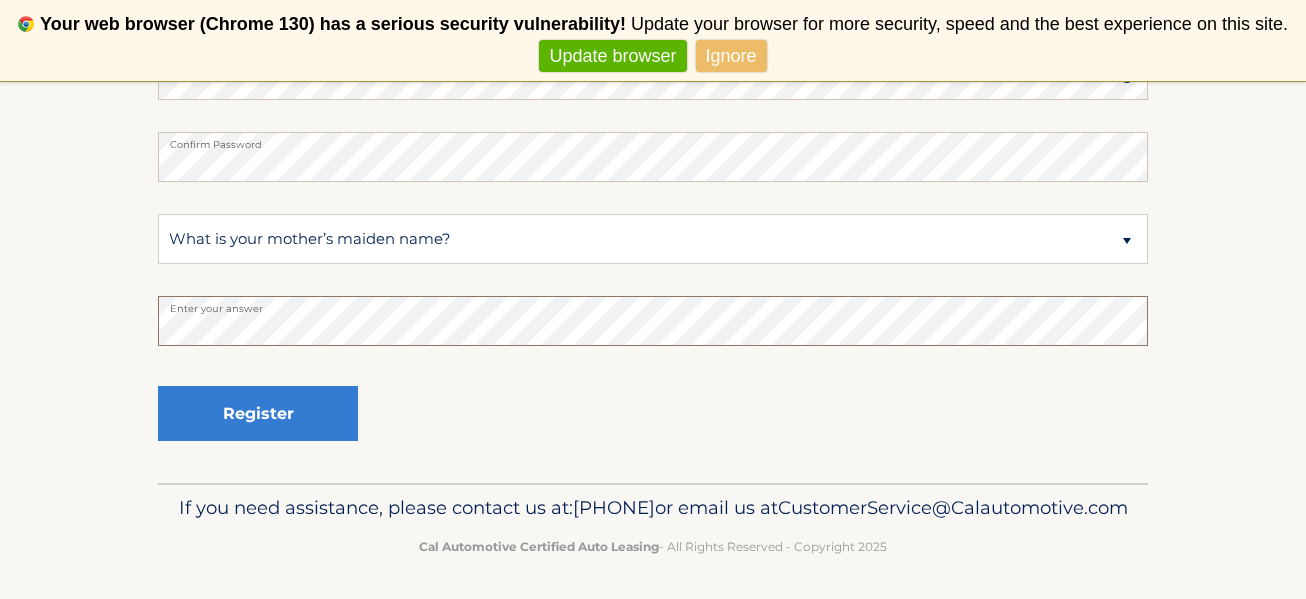 scroll, scrollTop: 631, scrollLeft: 0, axis: vertical 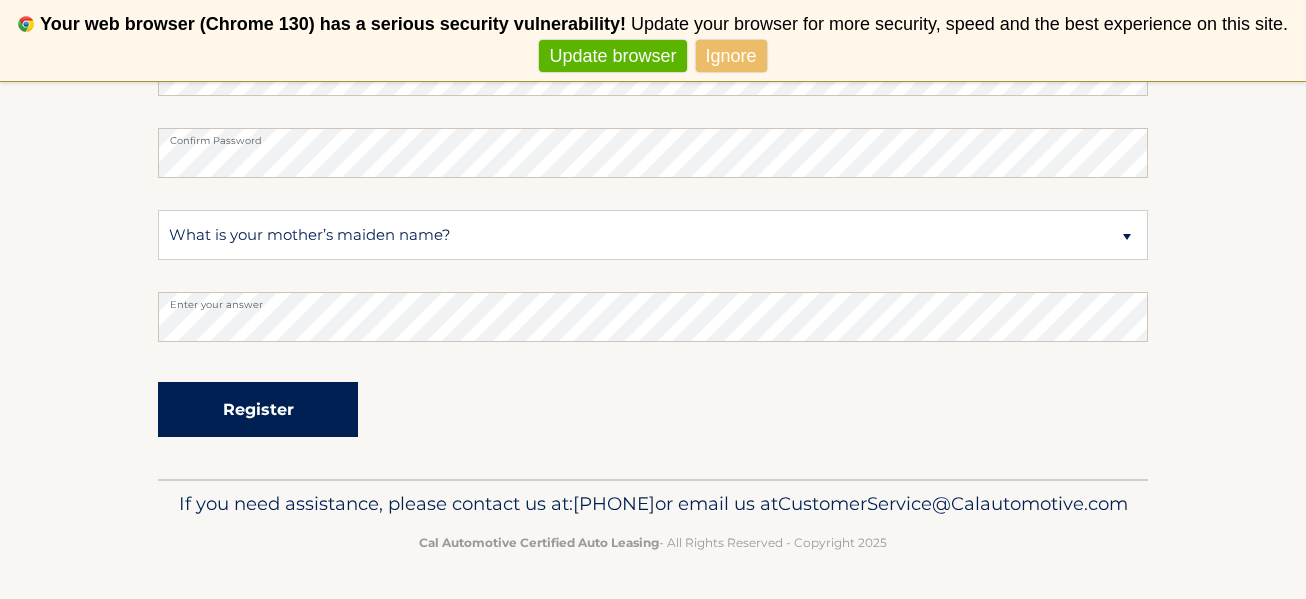 click on "Register" at bounding box center [258, 409] 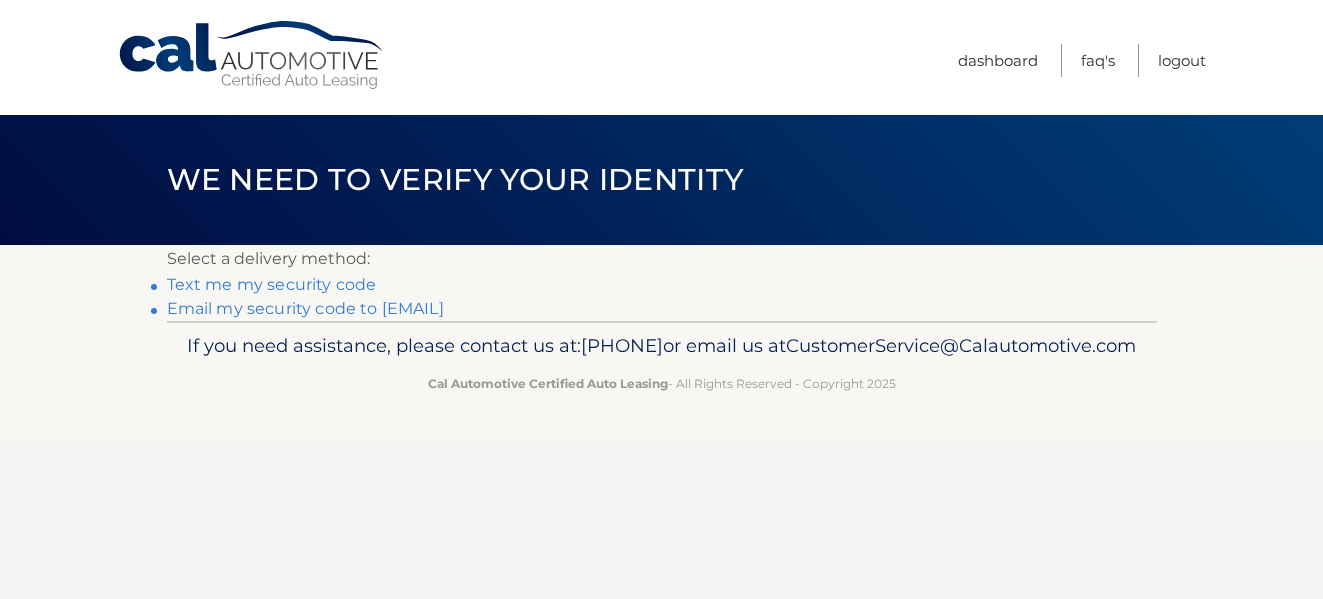 scroll, scrollTop: 0, scrollLeft: 0, axis: both 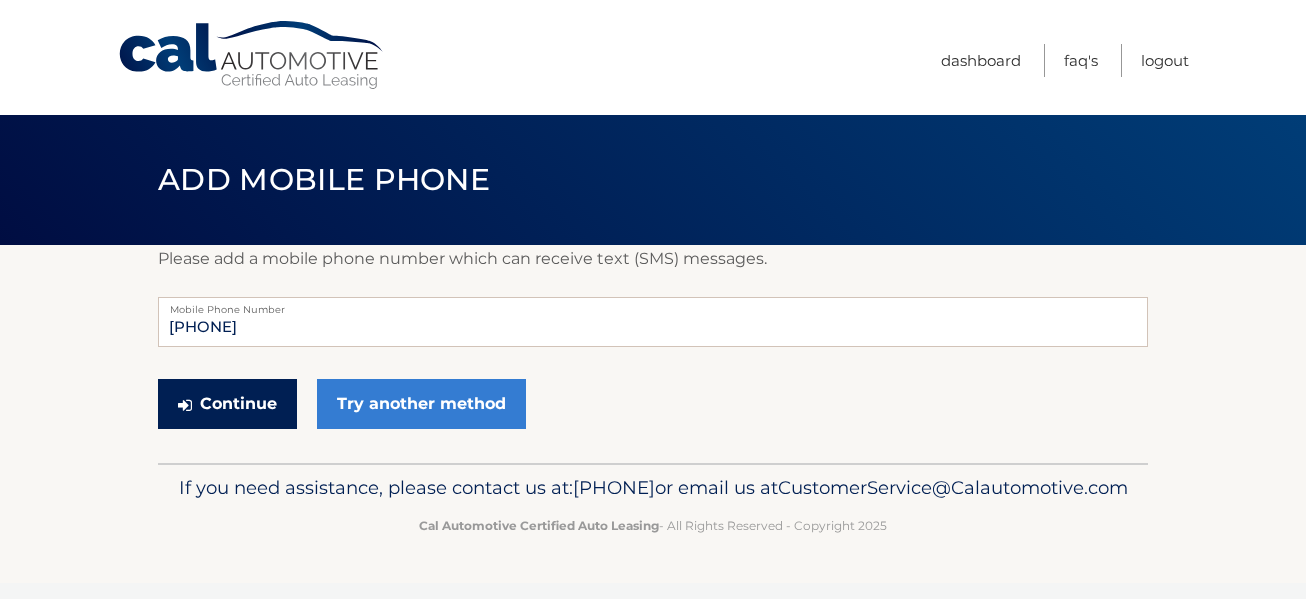 click at bounding box center (185, 405) 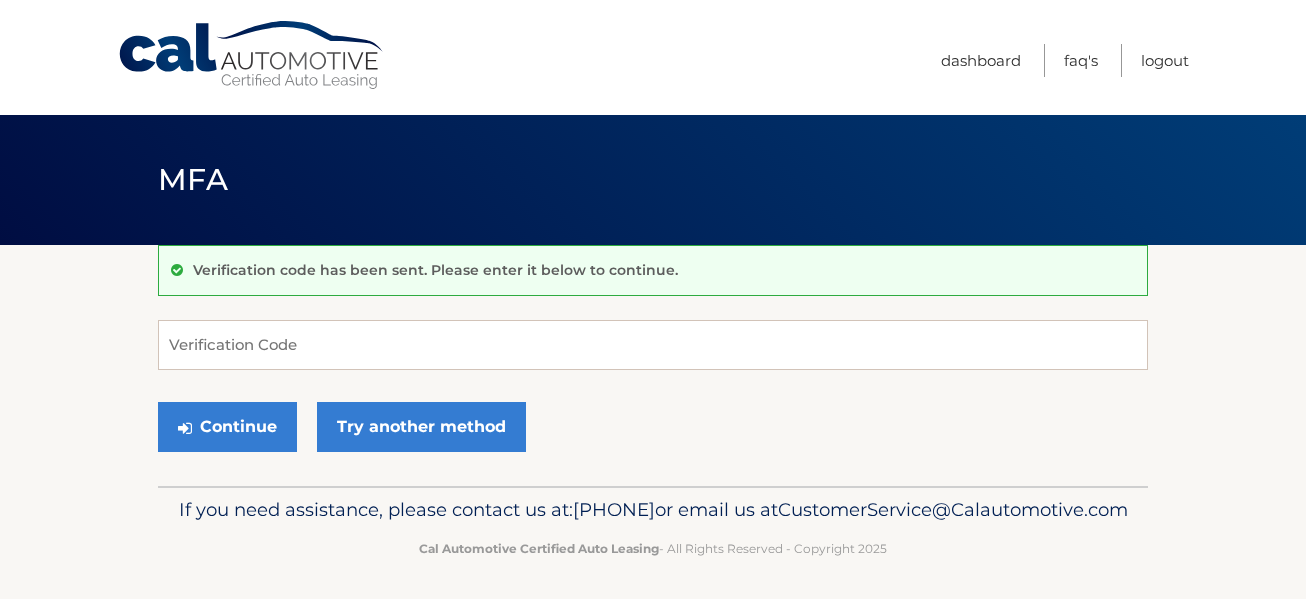 scroll, scrollTop: 0, scrollLeft: 0, axis: both 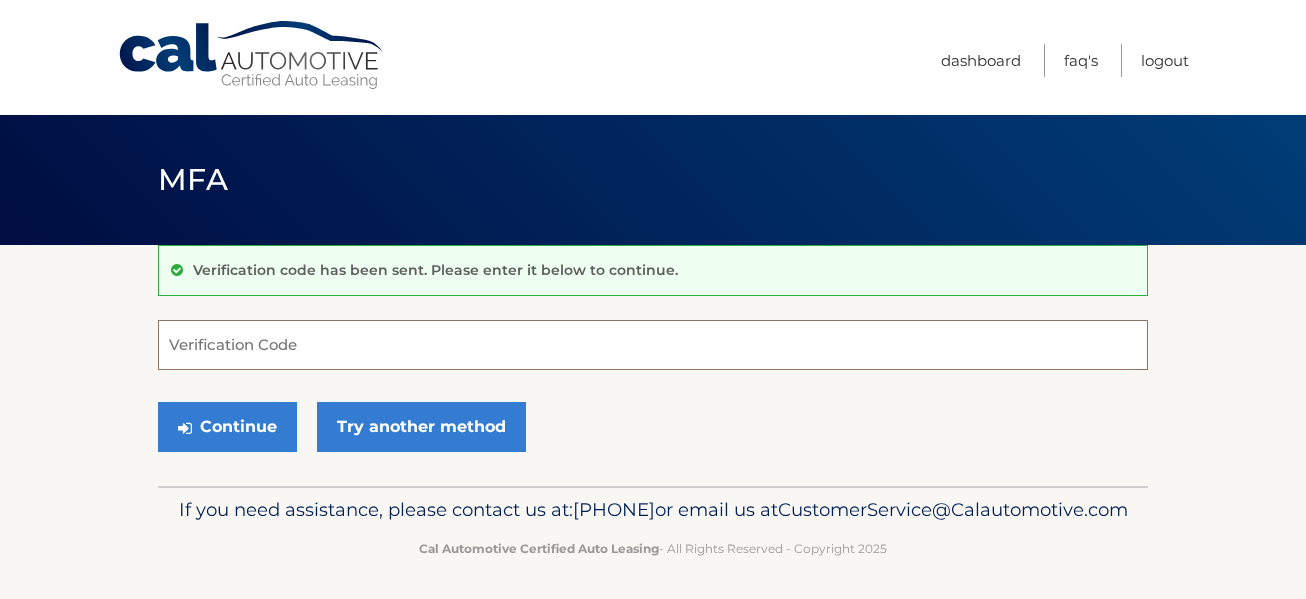 click on "Verification Code" at bounding box center [653, 345] 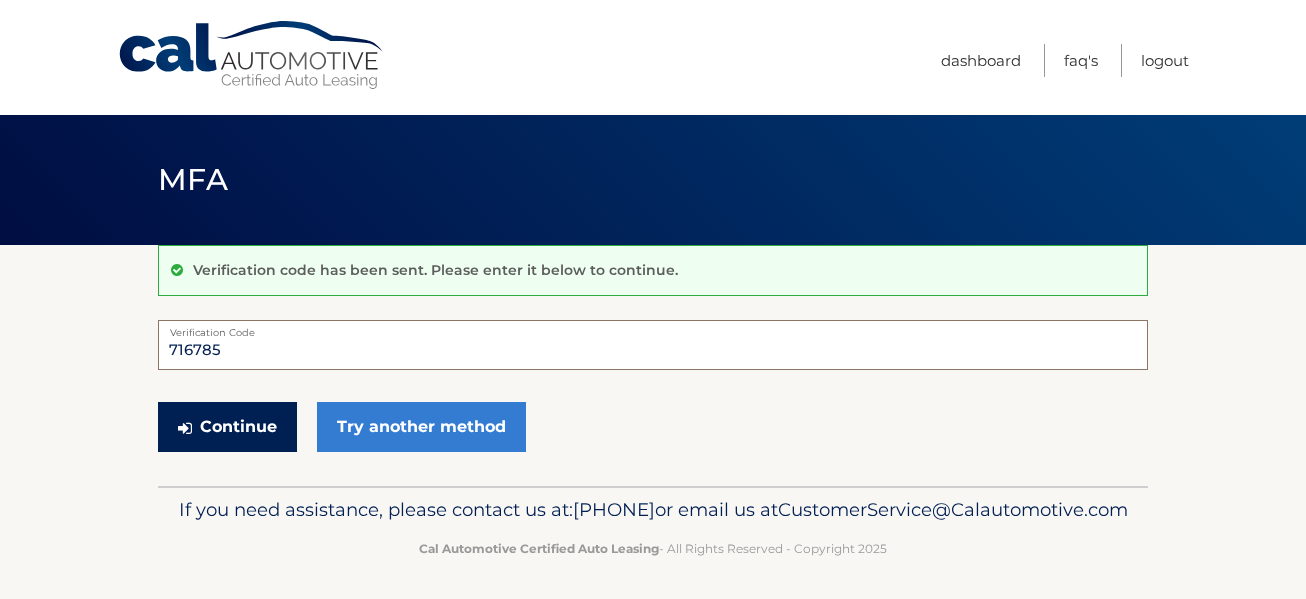 type on "716785" 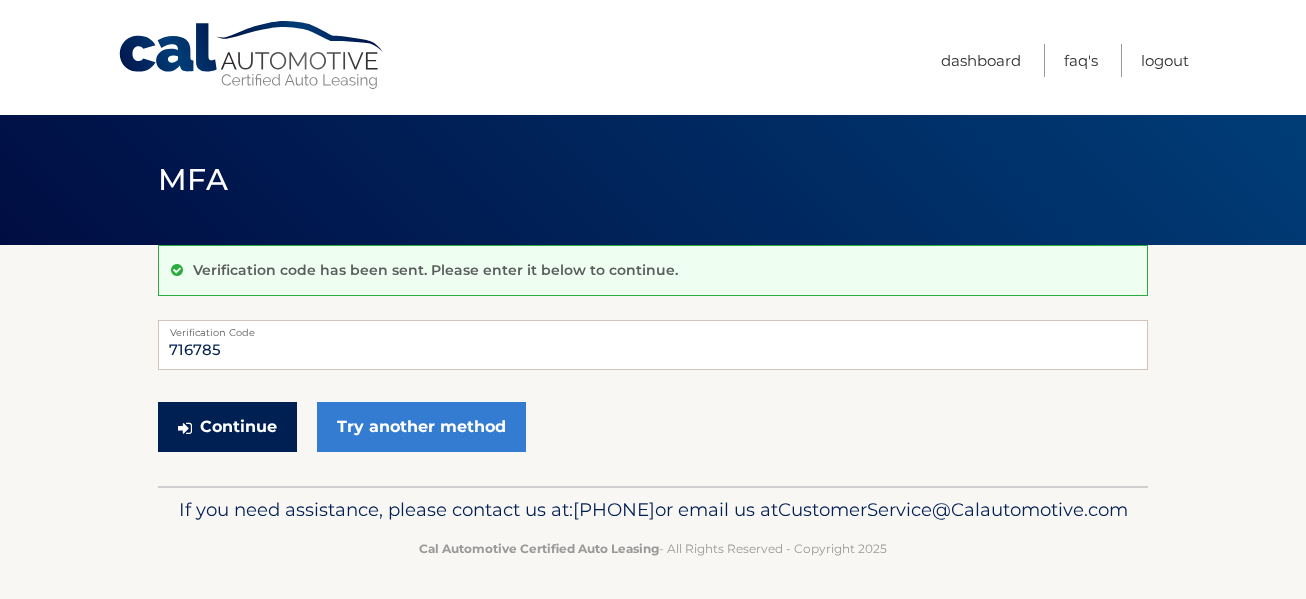 click on "Continue" at bounding box center (227, 427) 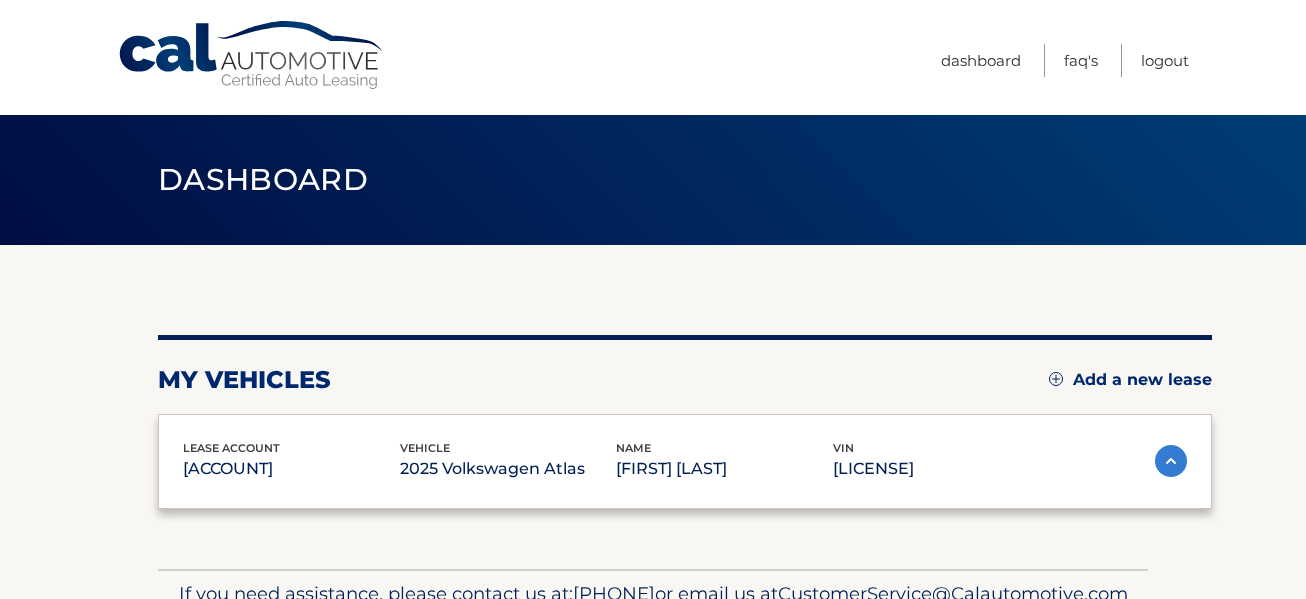 scroll, scrollTop: 0, scrollLeft: 0, axis: both 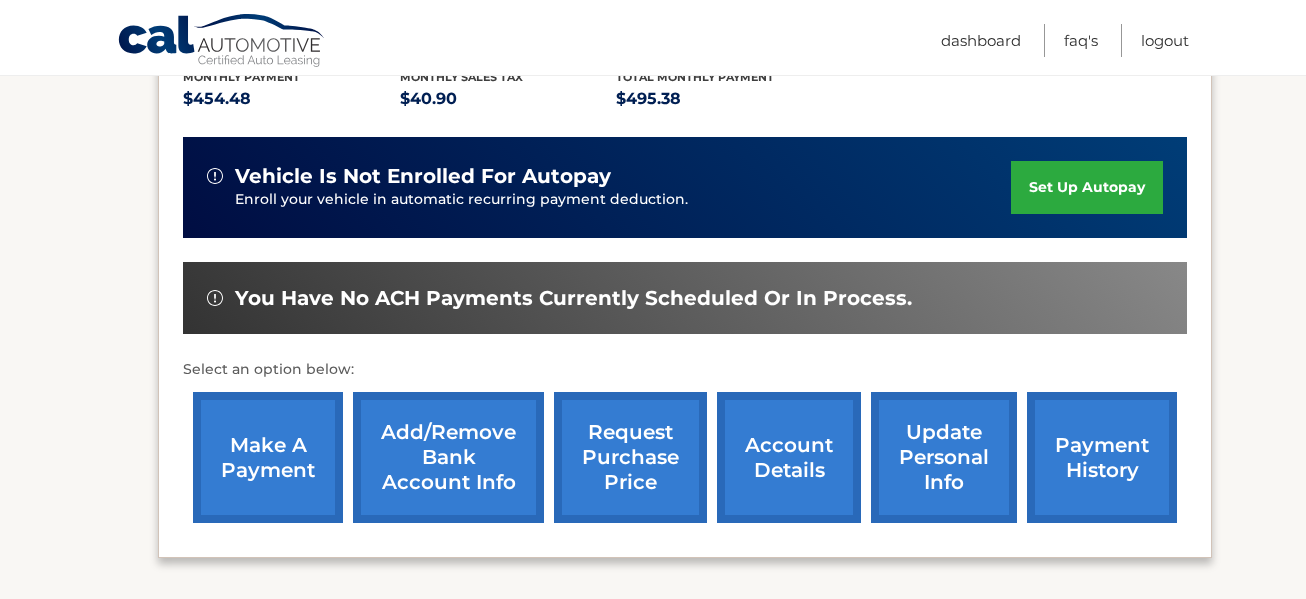 click on "set up autopay" at bounding box center (1087, 187) 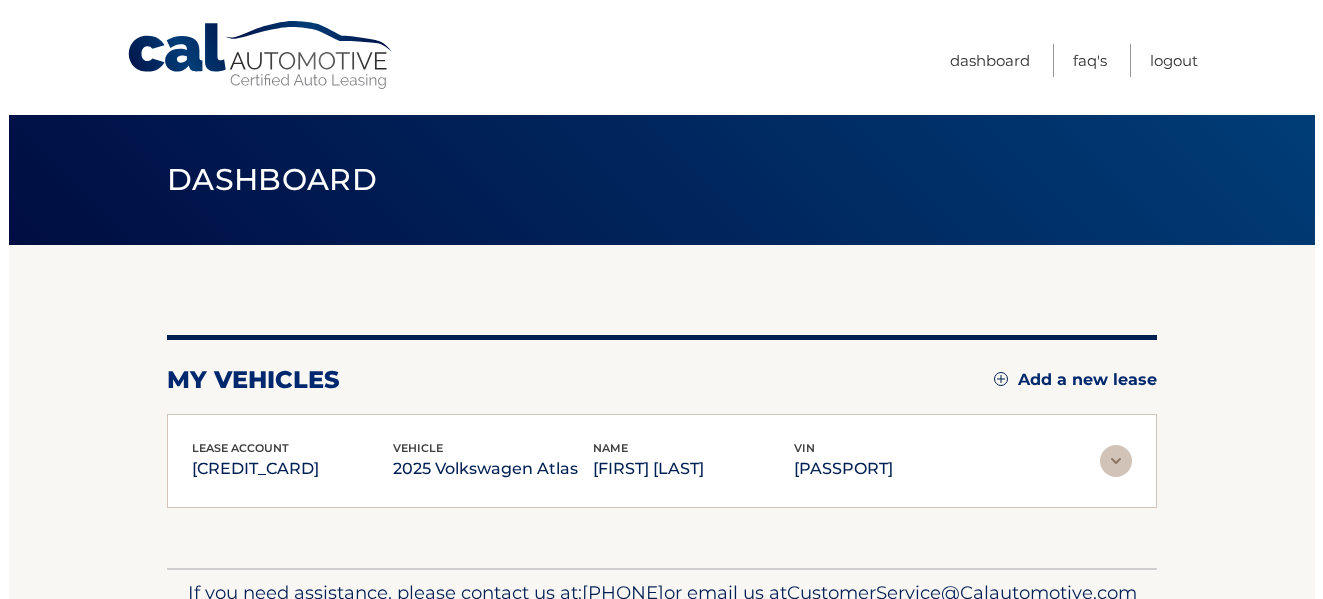 scroll, scrollTop: 0, scrollLeft: 0, axis: both 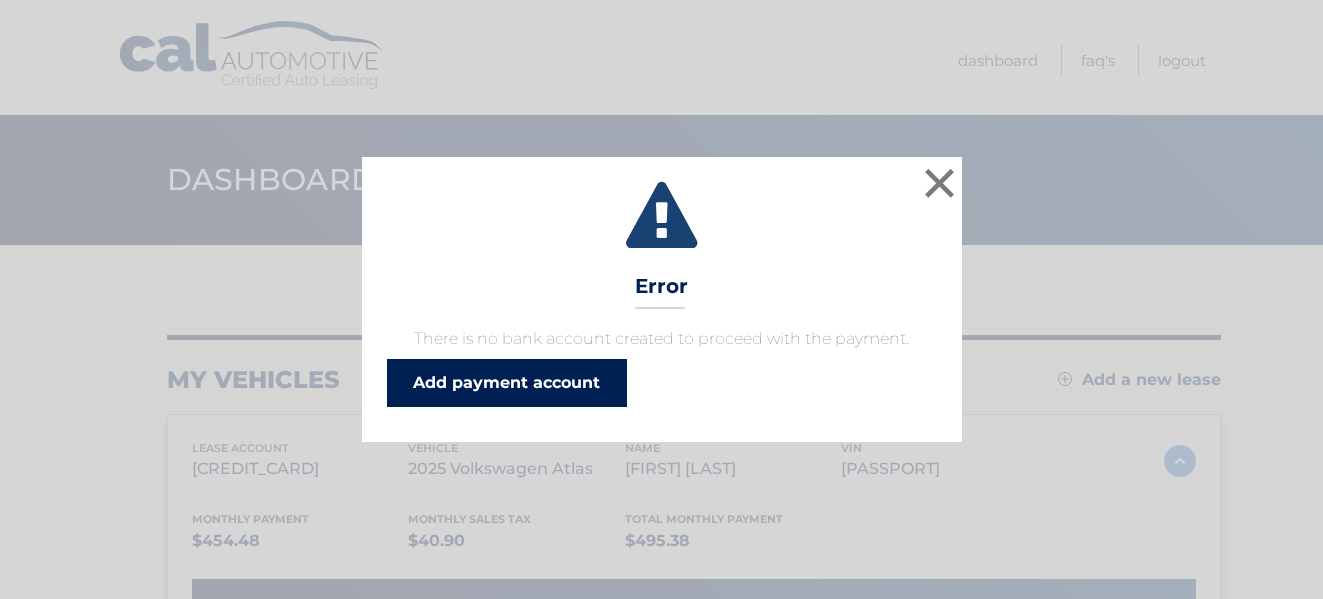 click on "Add payment account" at bounding box center [507, 383] 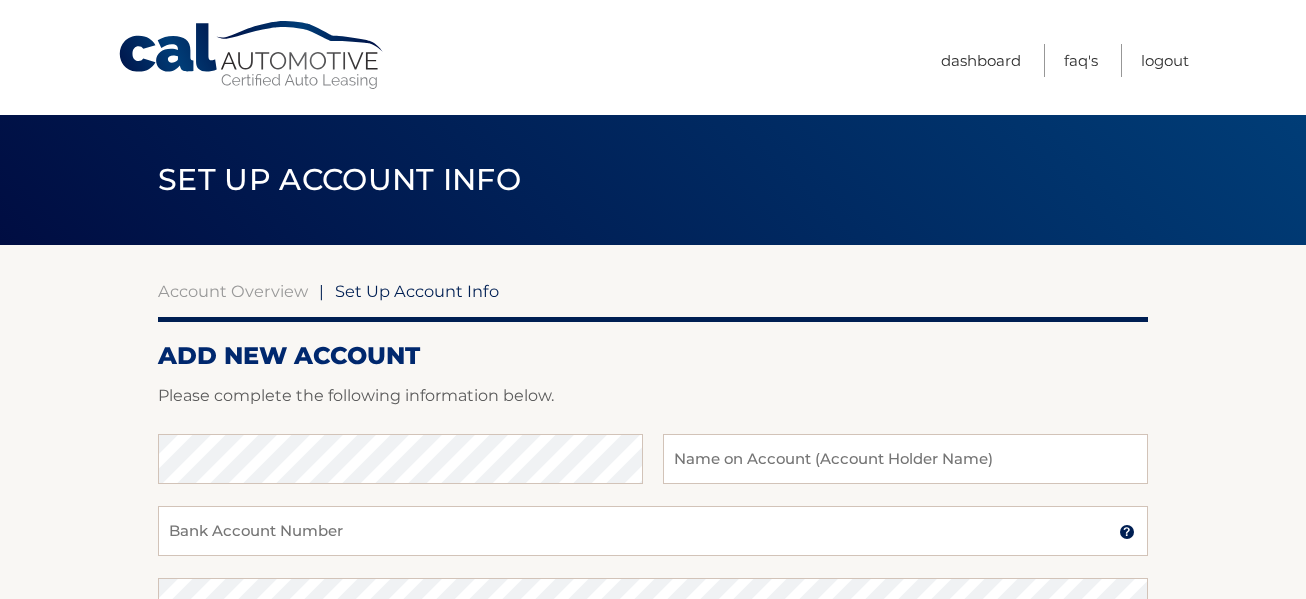 scroll, scrollTop: 0, scrollLeft: 0, axis: both 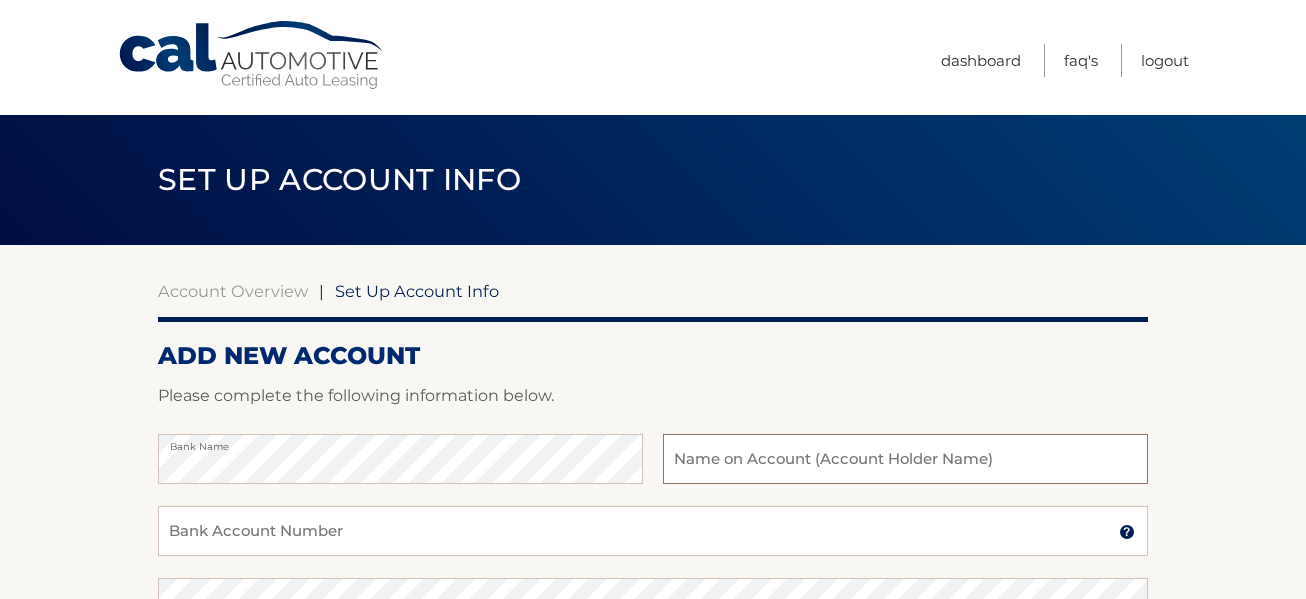 click at bounding box center (905, 459) 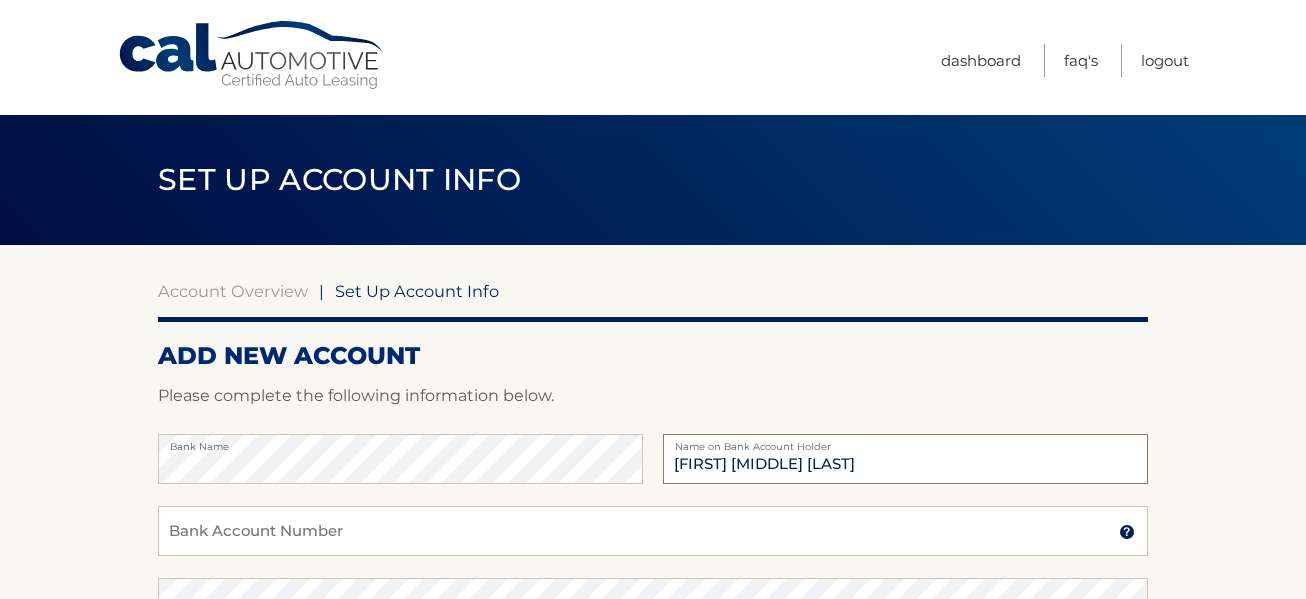 type on "Jennifer Ann Whittaker" 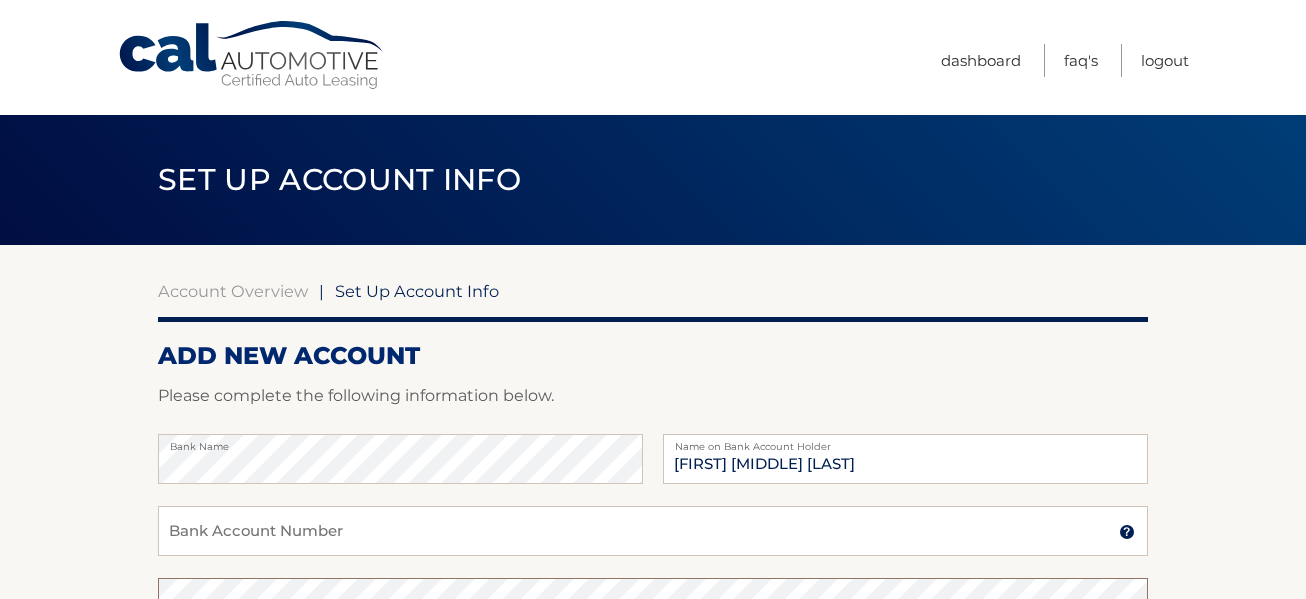 scroll, scrollTop: 29, scrollLeft: 0, axis: vertical 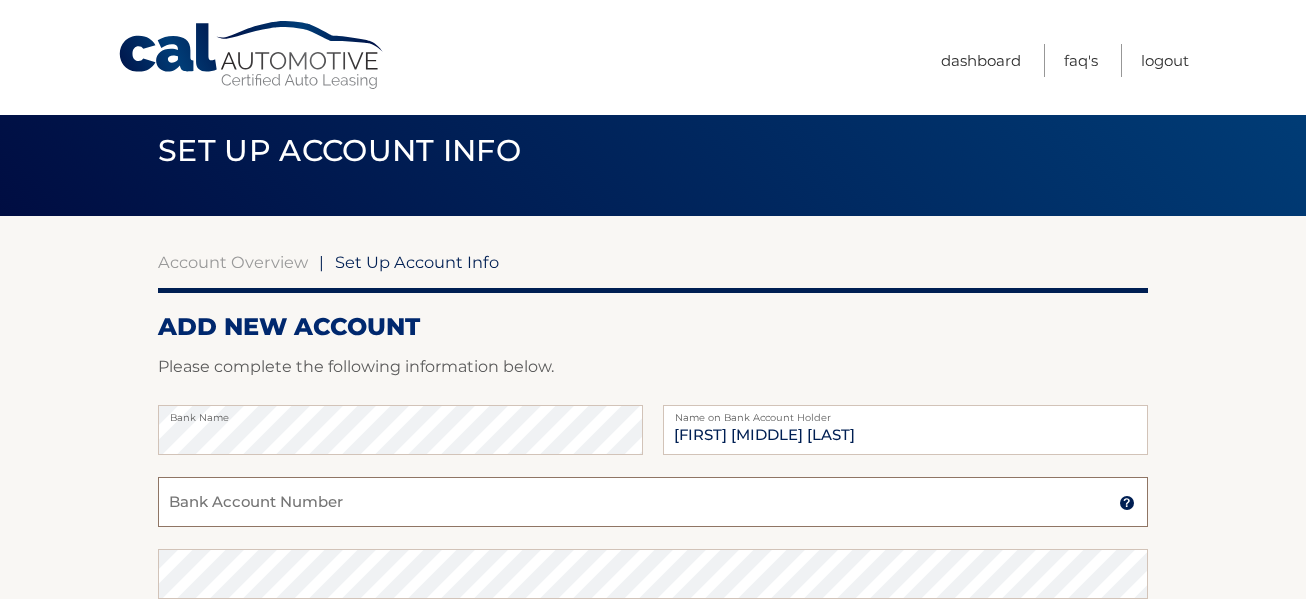 click on "Bank Account Number" at bounding box center [653, 502] 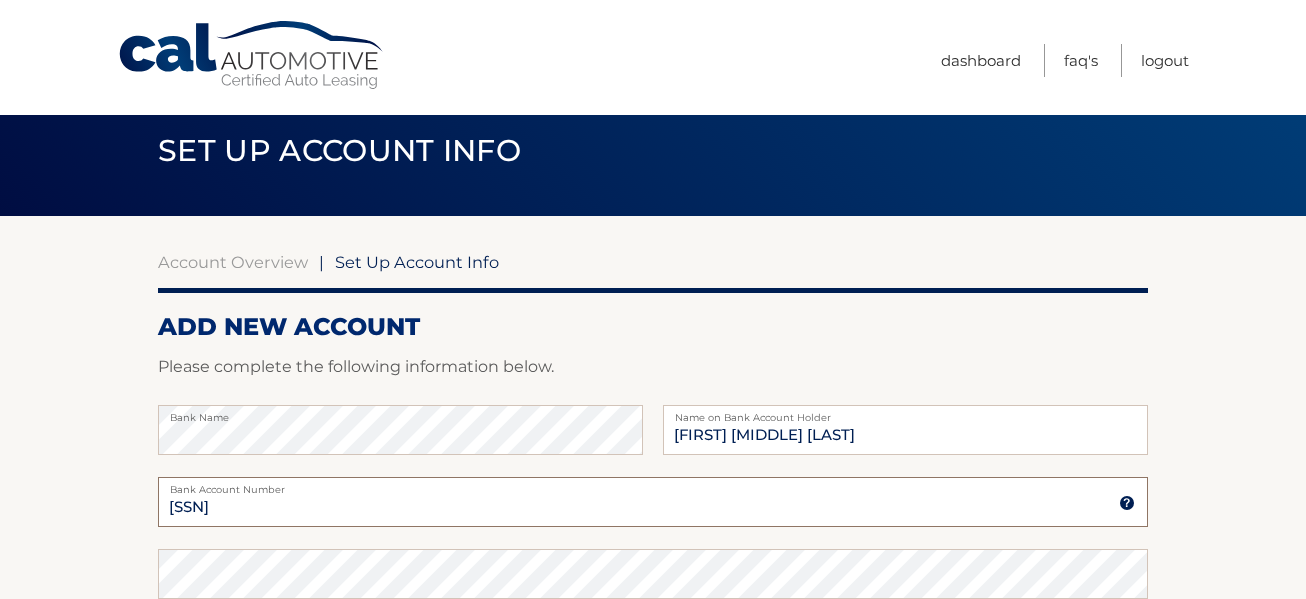 type on "3781072719" 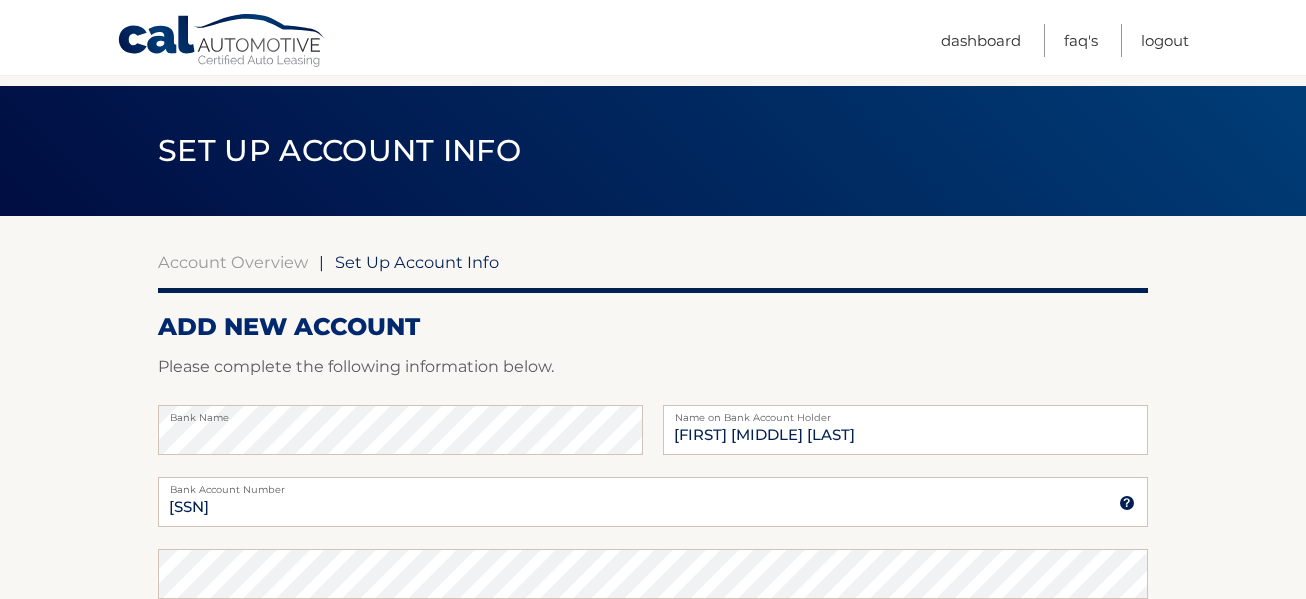 scroll, scrollTop: 376, scrollLeft: 0, axis: vertical 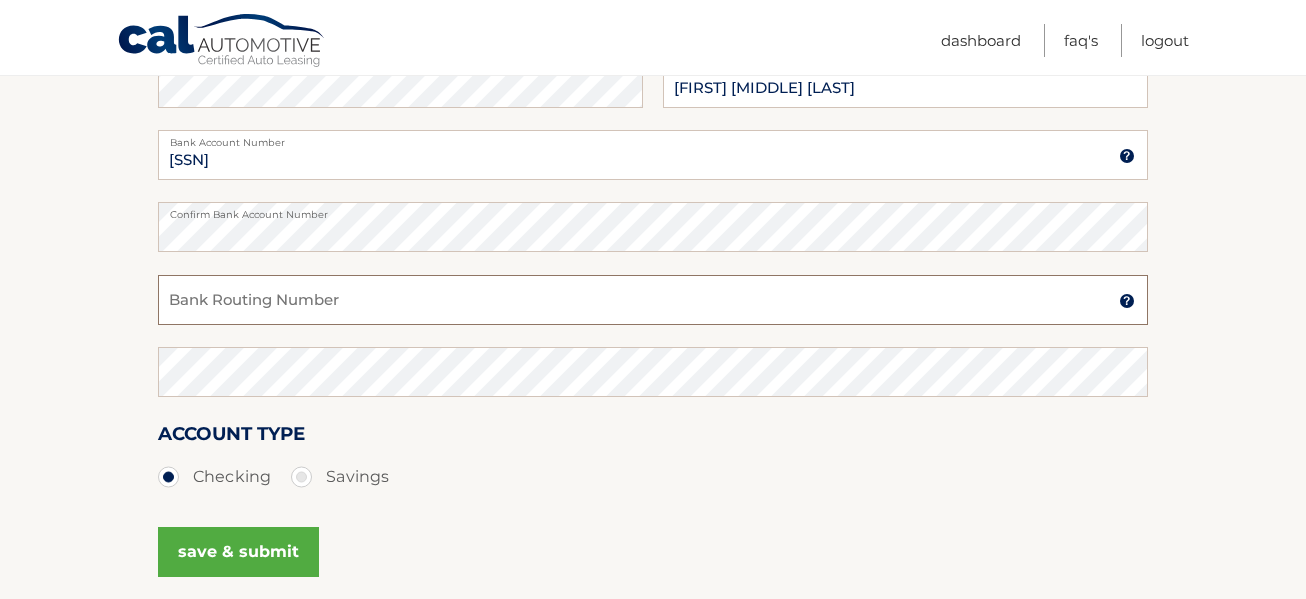 click on "Bank Routing Number" at bounding box center (653, 300) 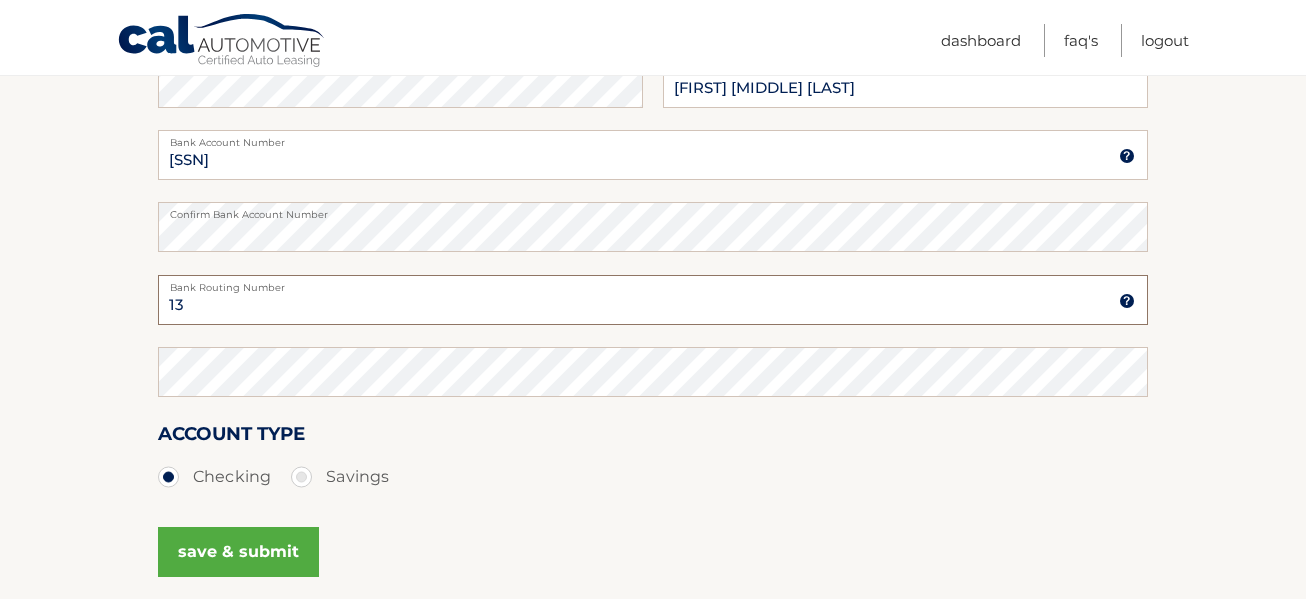 type on "1" 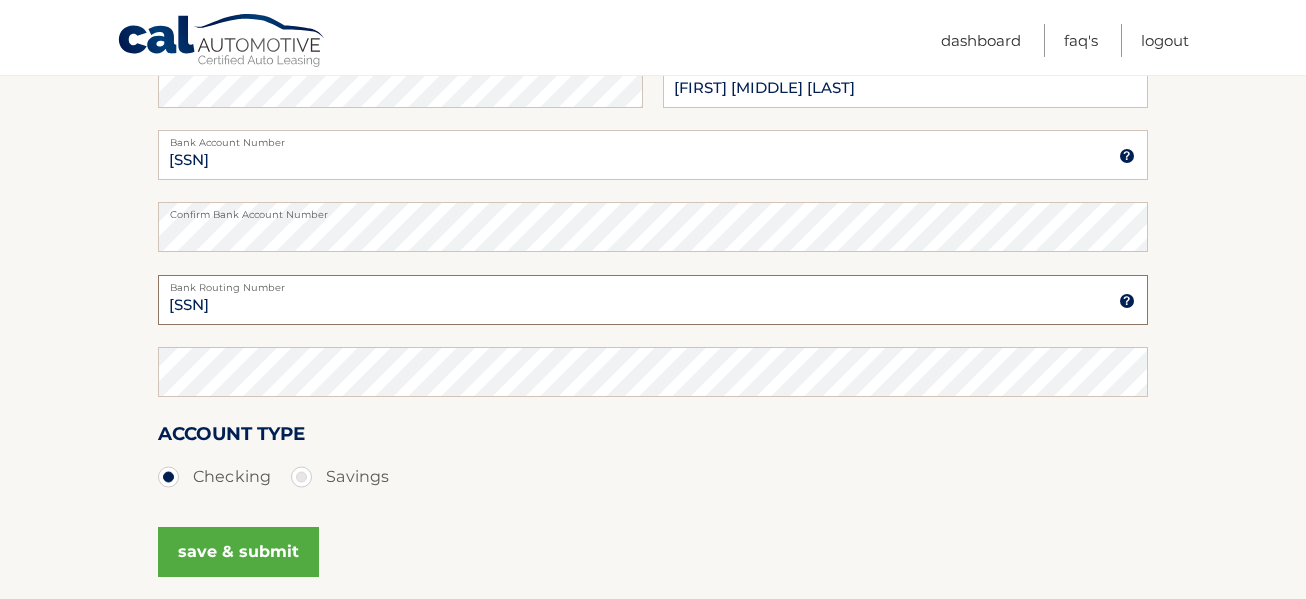 type on "031302955" 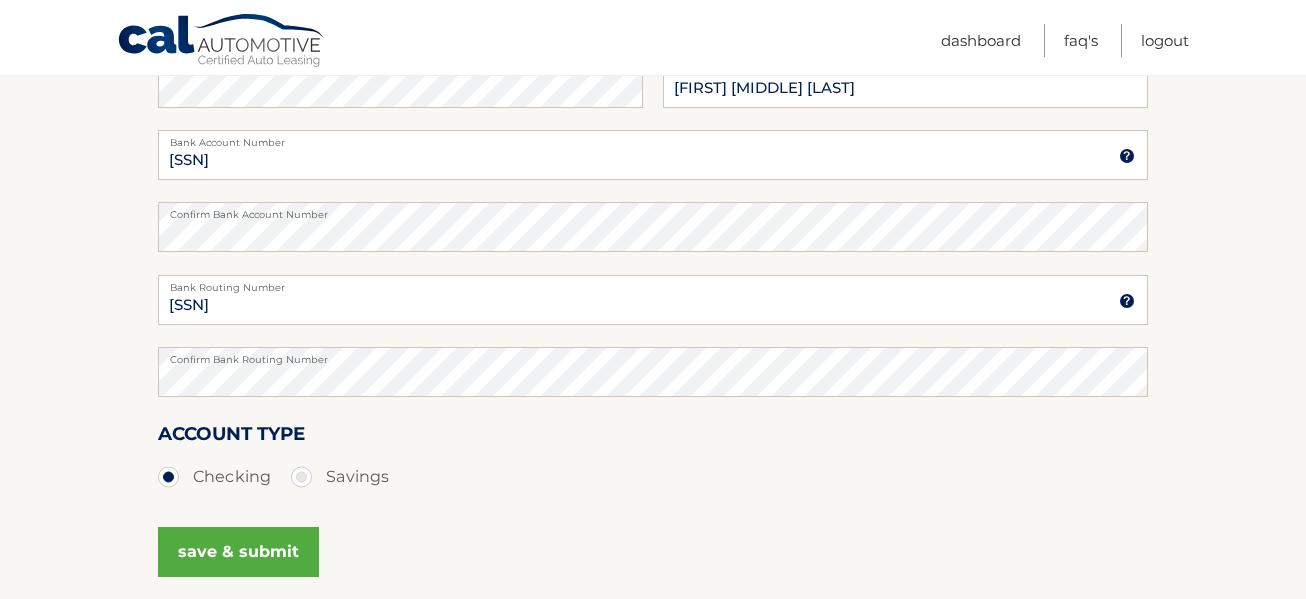 click on "save & submit" at bounding box center [238, 552] 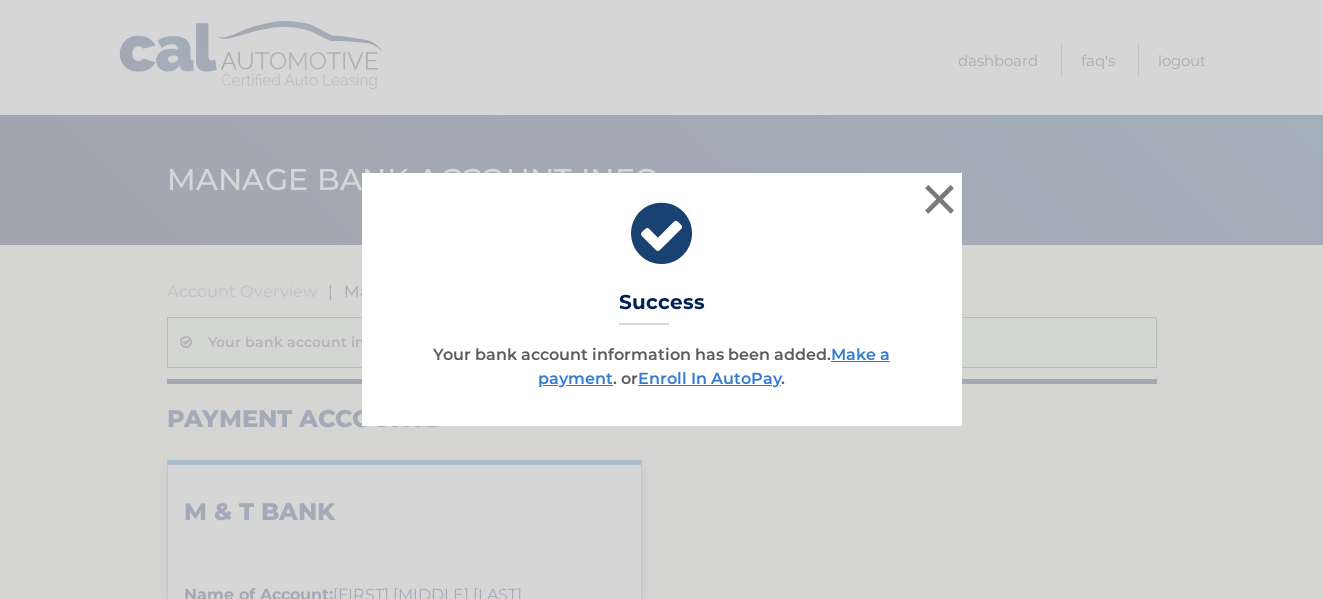 scroll, scrollTop: 0, scrollLeft: 0, axis: both 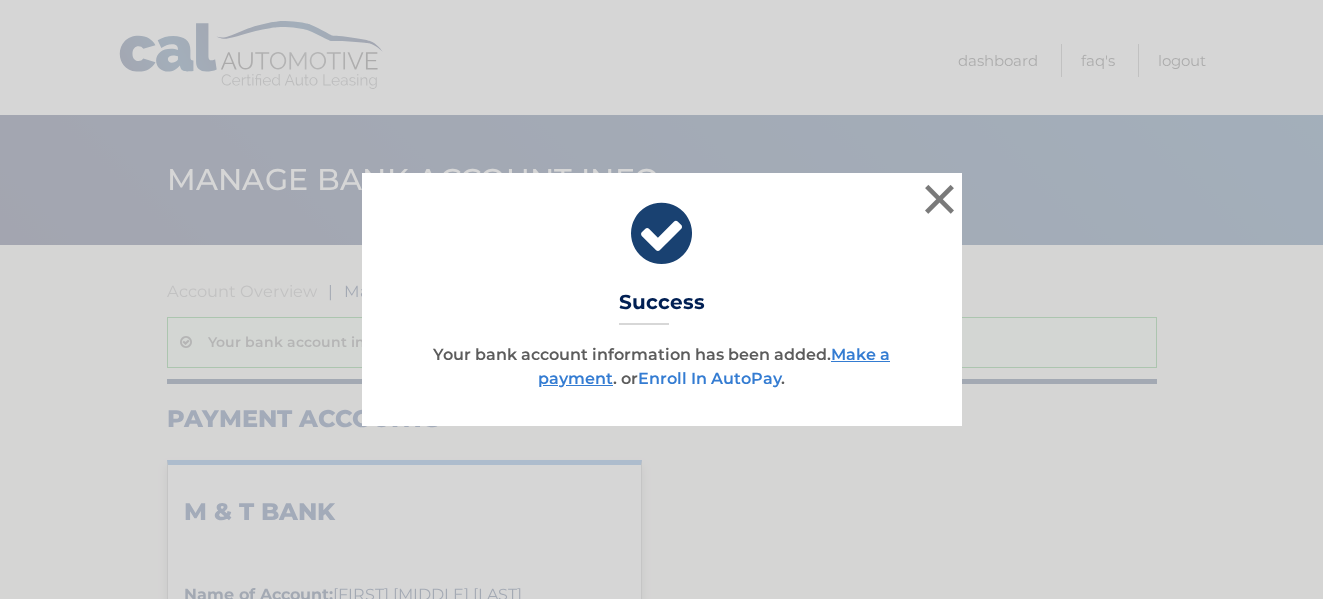 click on "Enroll In AutoPay" at bounding box center (709, 378) 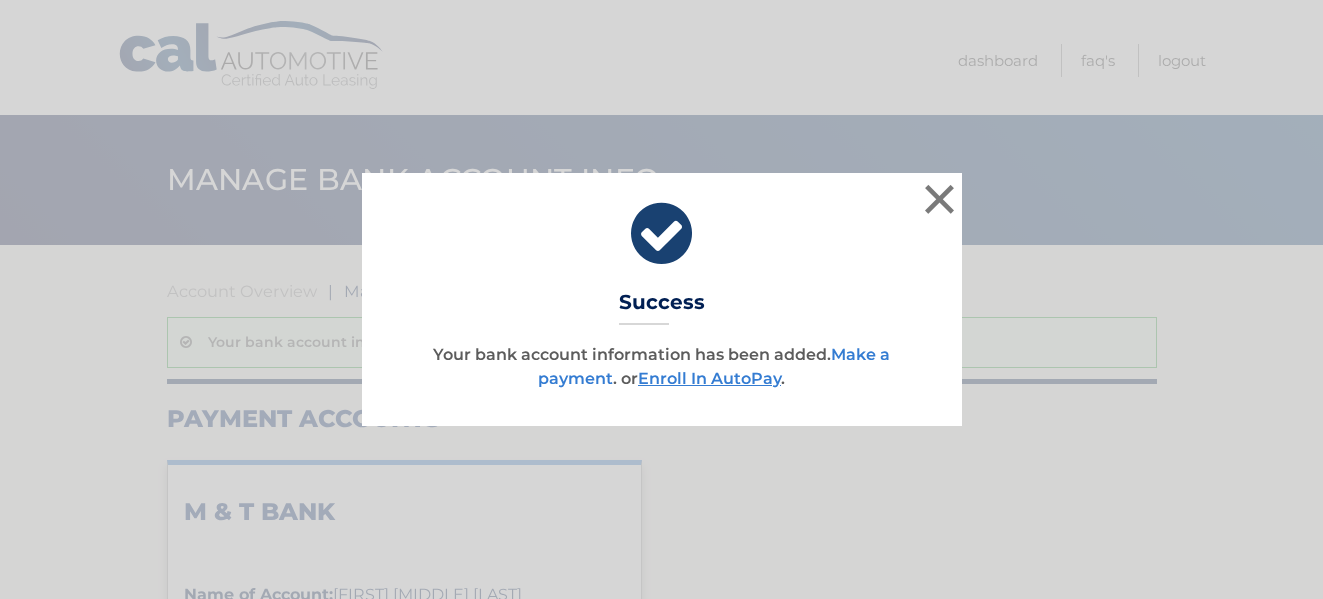 click on "Make a payment" at bounding box center [714, 366] 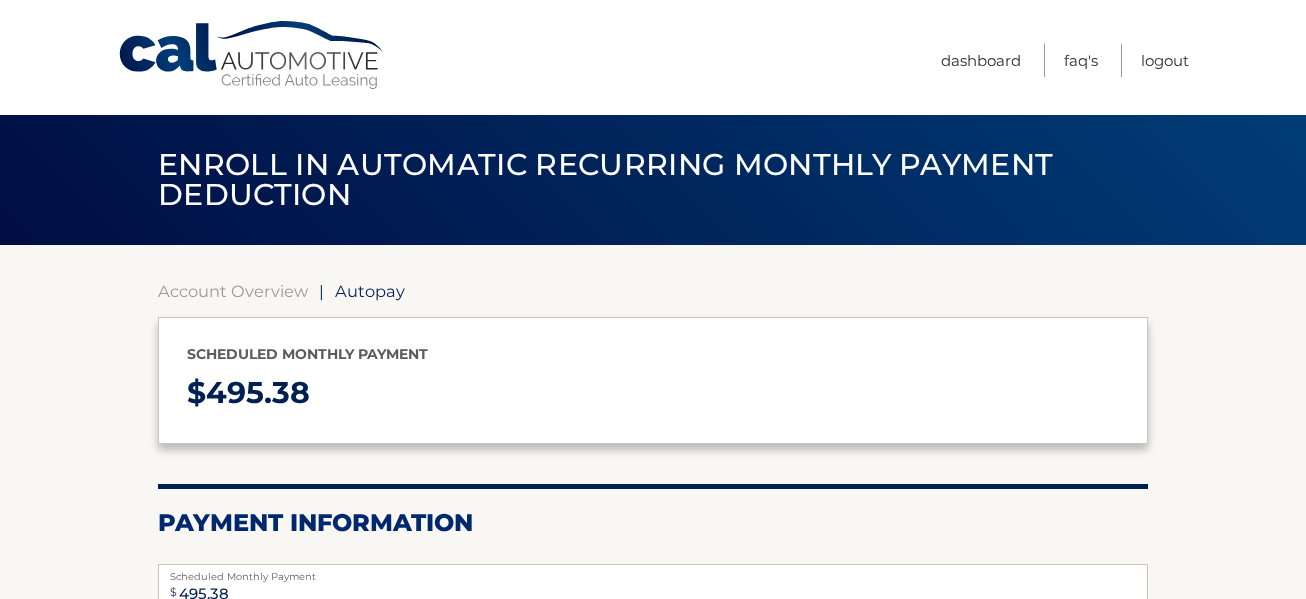select on "YjgyODQwM2QtYzU3Mi00YTY0LTk5YTEtMzk1ZjkyZGUzMDE3" 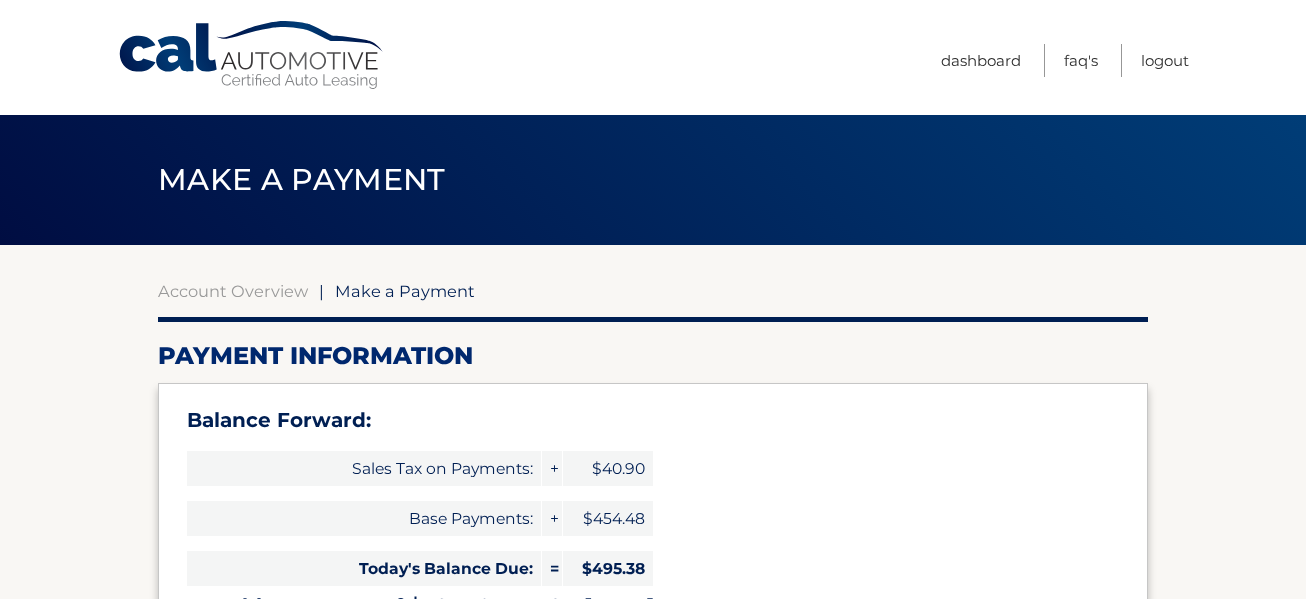 select on "YjgyODQwM2QtYzU3Mi00YTY0LTk5YTEtMzk1ZjkyZGUzMDE3" 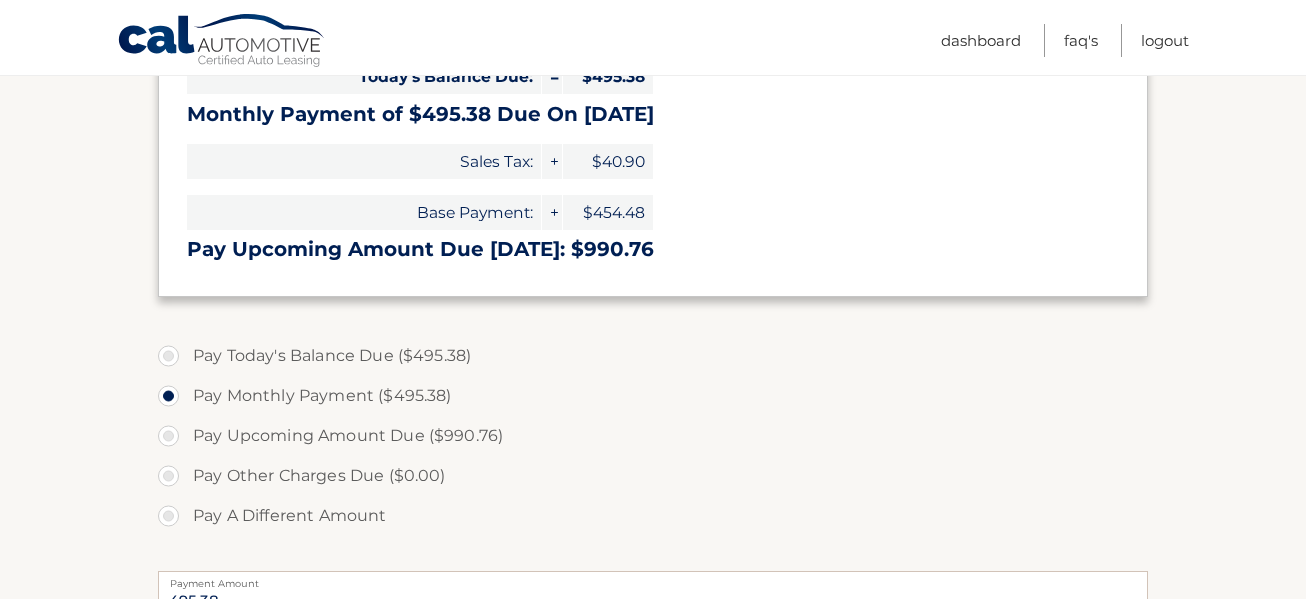 scroll, scrollTop: 503, scrollLeft: 0, axis: vertical 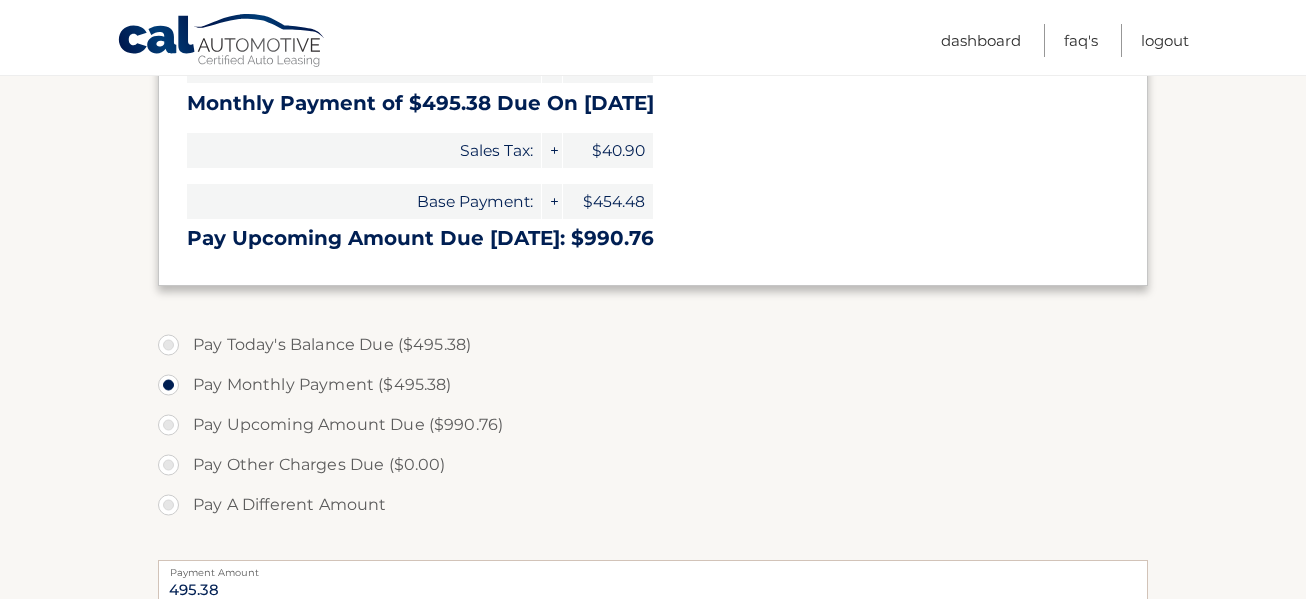 click on "Pay Today's Balance Due ($495.38)" at bounding box center (653, 345) 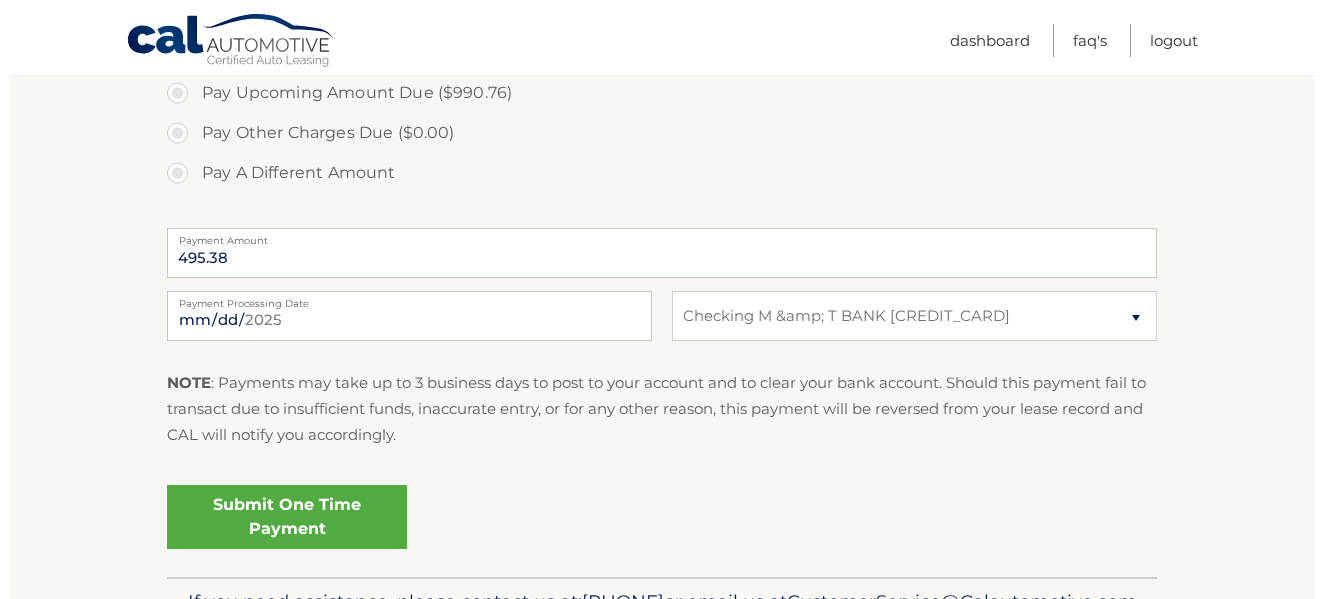 scroll, scrollTop: 854, scrollLeft: 0, axis: vertical 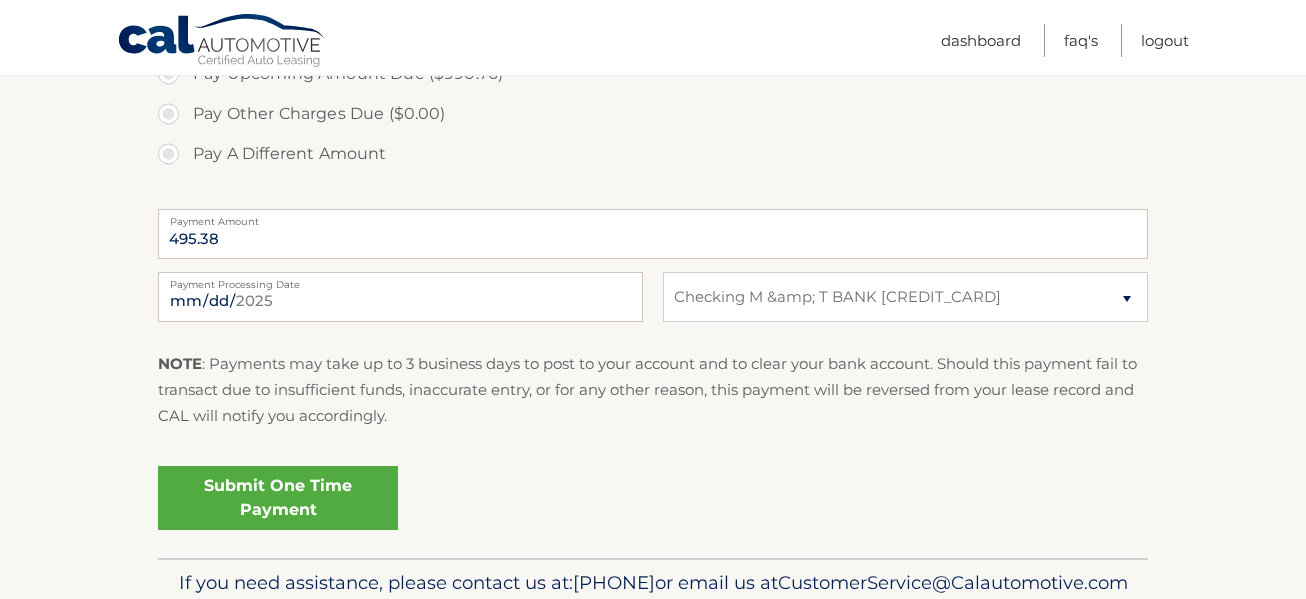 click on "Submit One Time Payment" at bounding box center (278, 498) 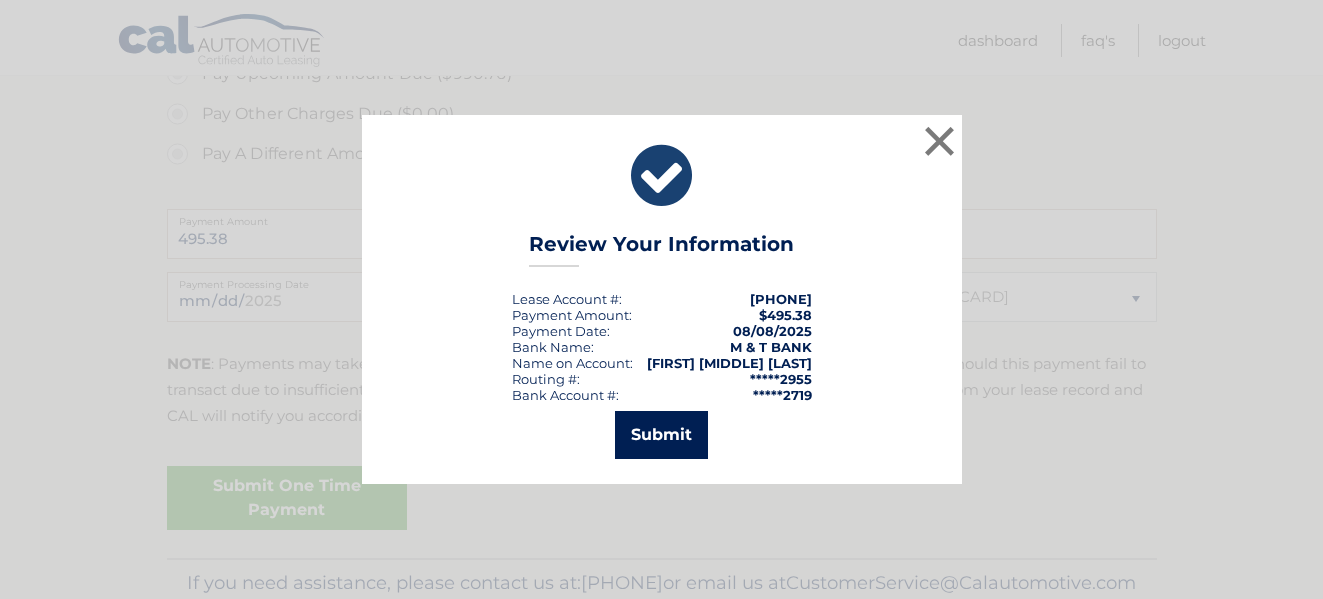 click on "Submit" at bounding box center [661, 435] 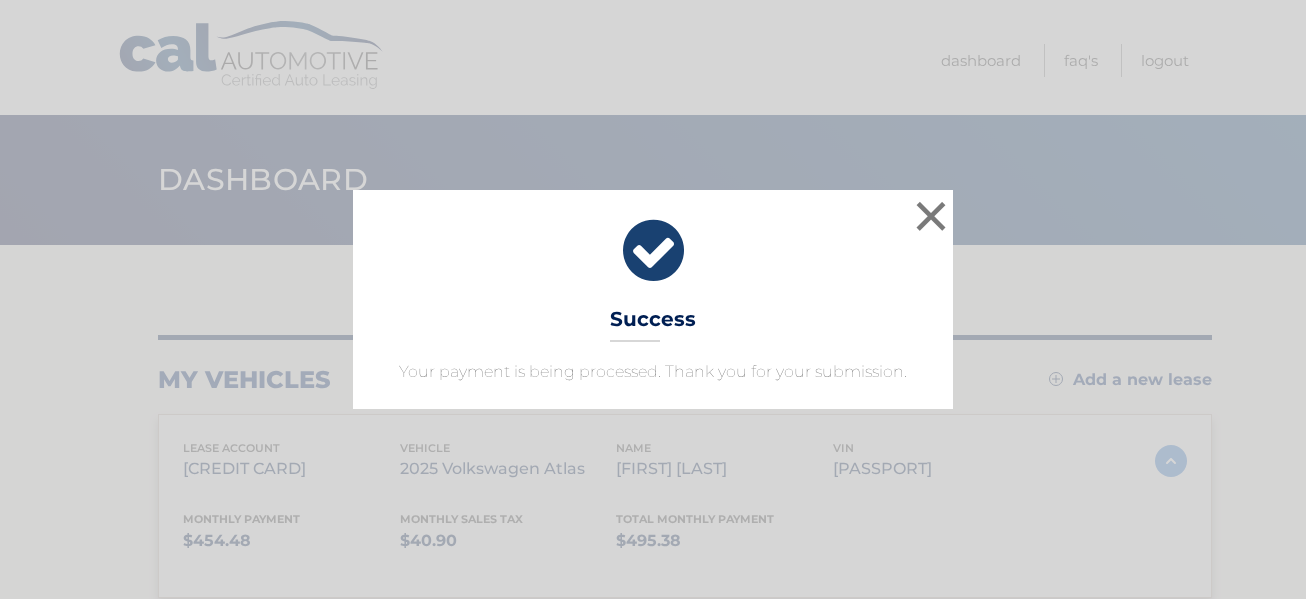 scroll, scrollTop: 0, scrollLeft: 0, axis: both 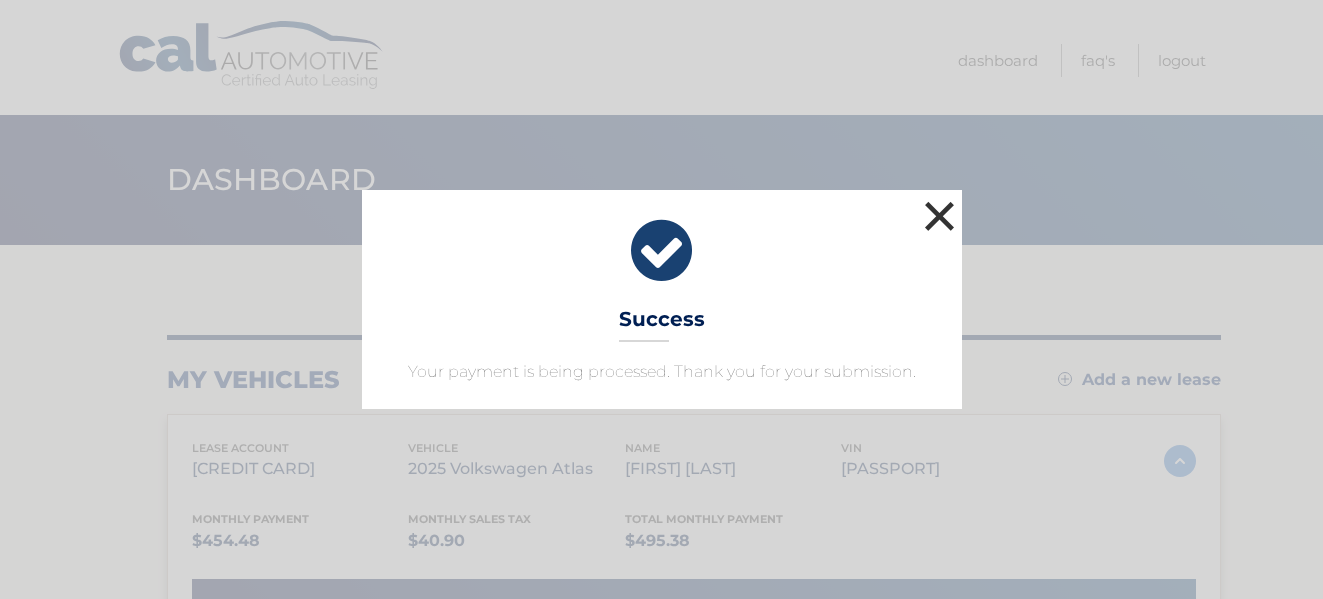 click on "×" at bounding box center (940, 216) 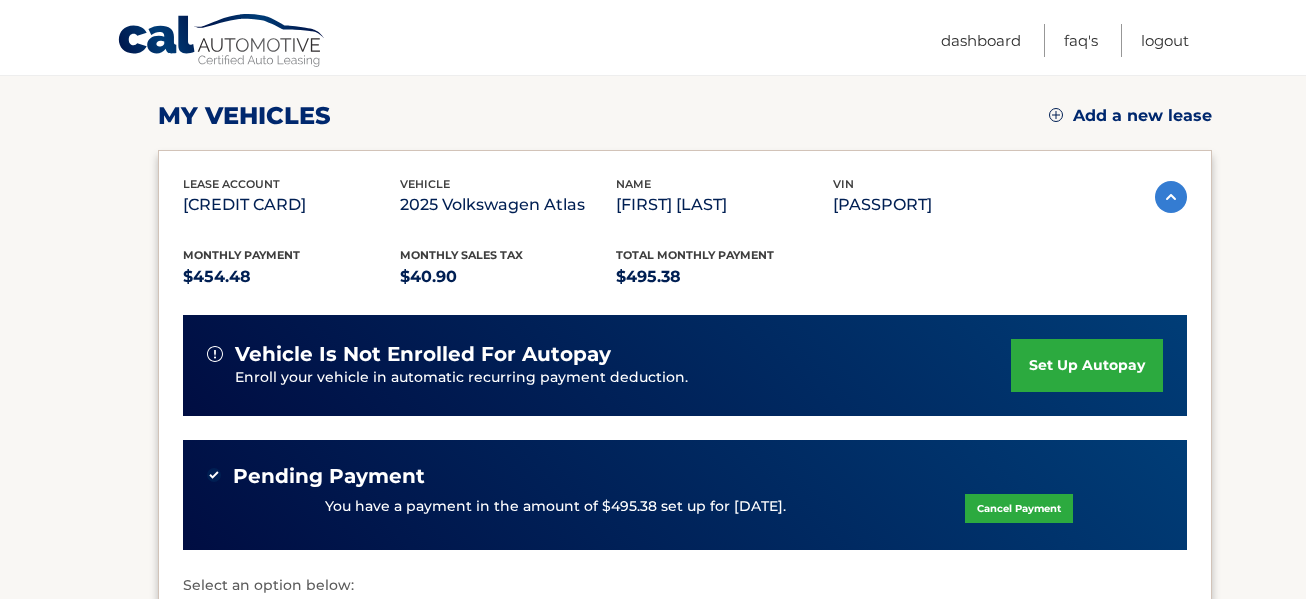 scroll, scrollTop: 266, scrollLeft: 0, axis: vertical 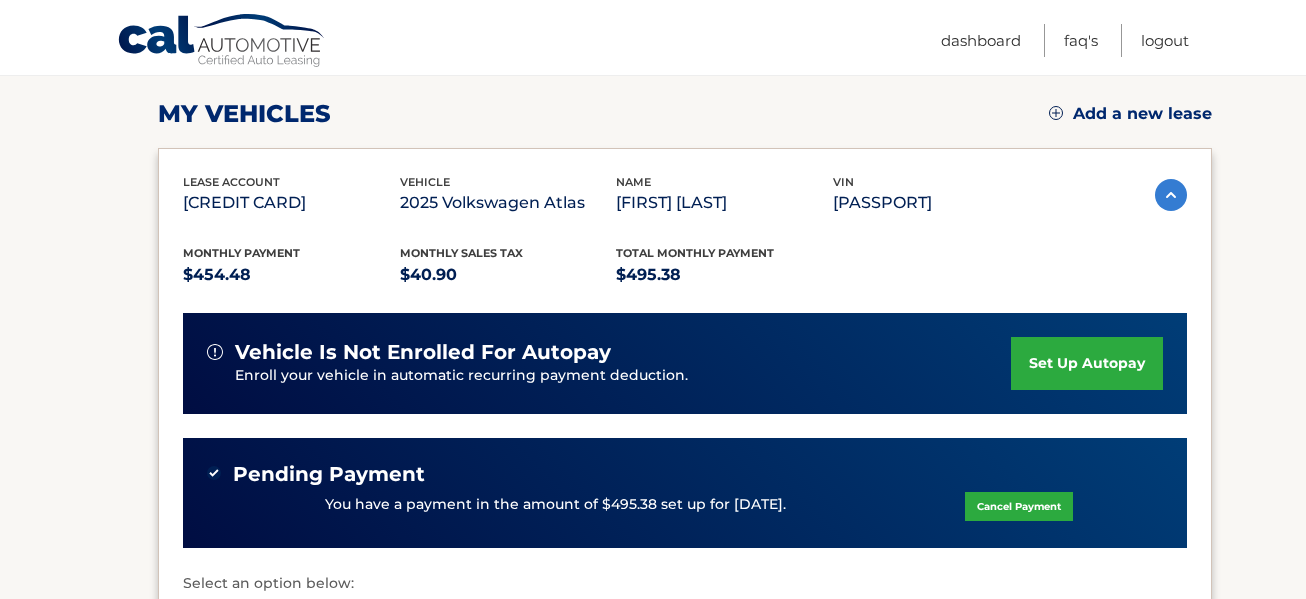 click on "set up autopay" at bounding box center [1087, 363] 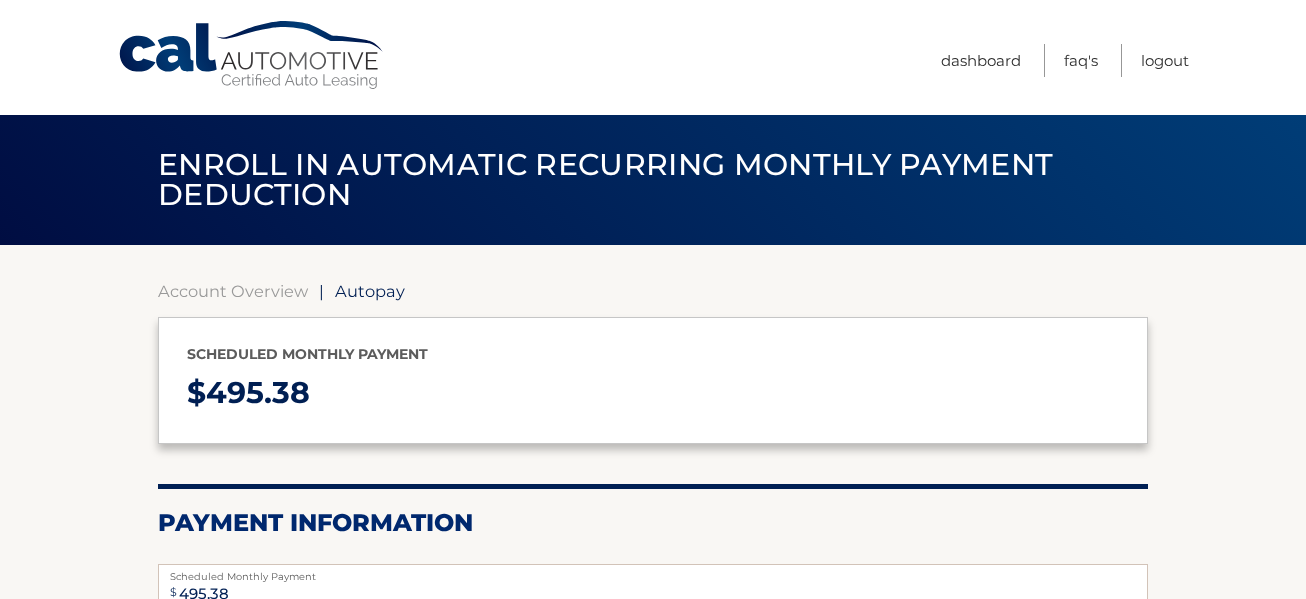 select on "YjgyODQwM2QtYzU3Mi00YTY0LTk5YTEtMzk1ZjkyZGUzMDE3" 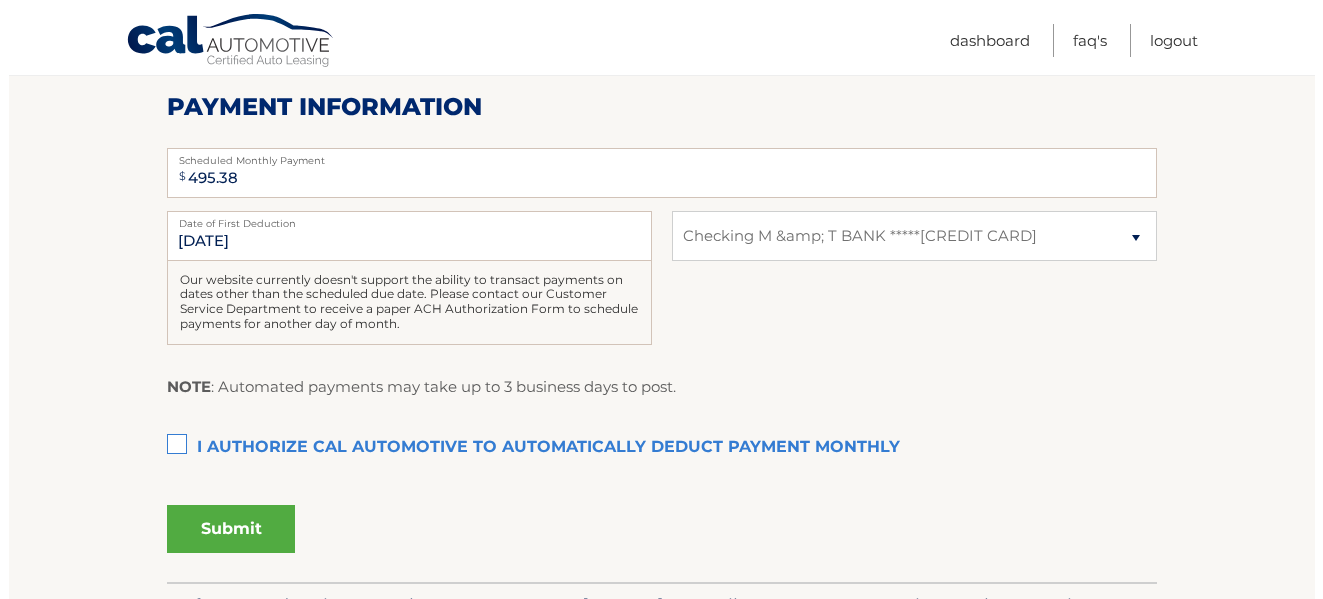 scroll, scrollTop: 418, scrollLeft: 0, axis: vertical 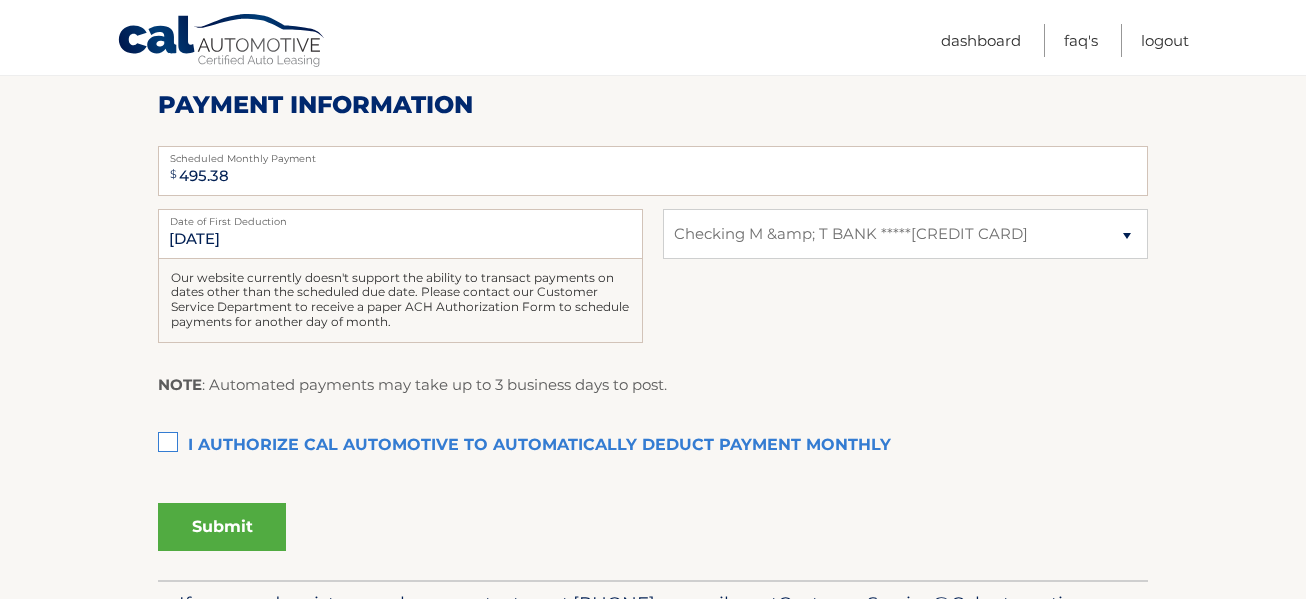 click on "I authorize cal automotive to automatically deduct payment monthly
This checkbox must be checked" at bounding box center (653, 446) 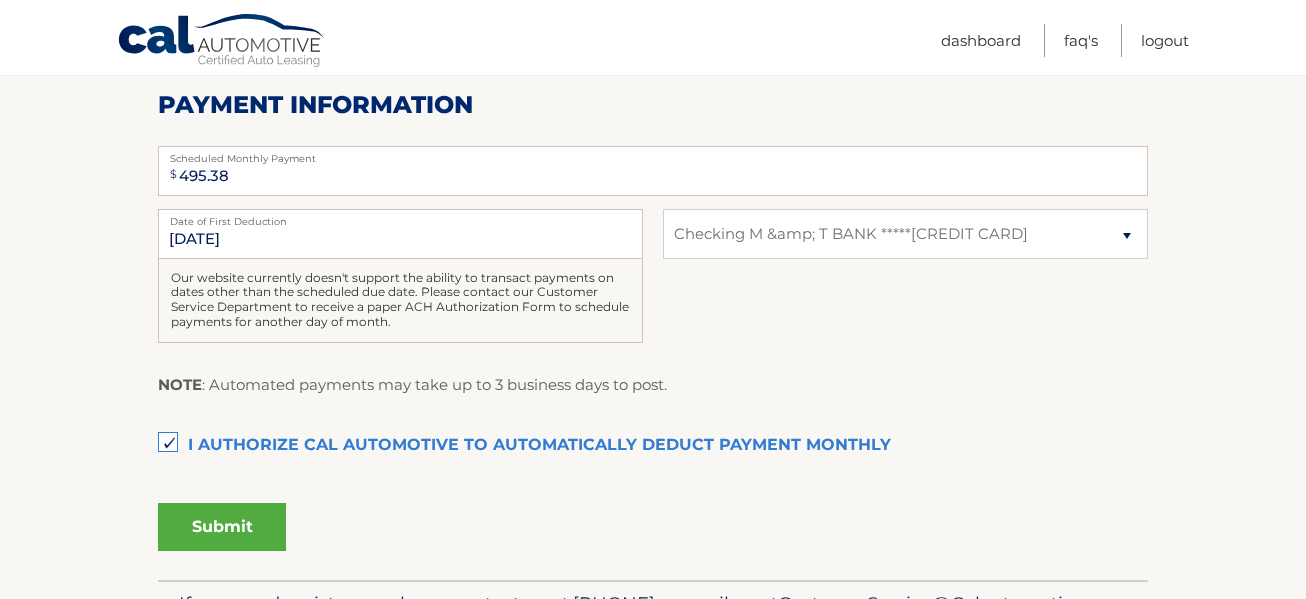 click on "Submit" at bounding box center [222, 527] 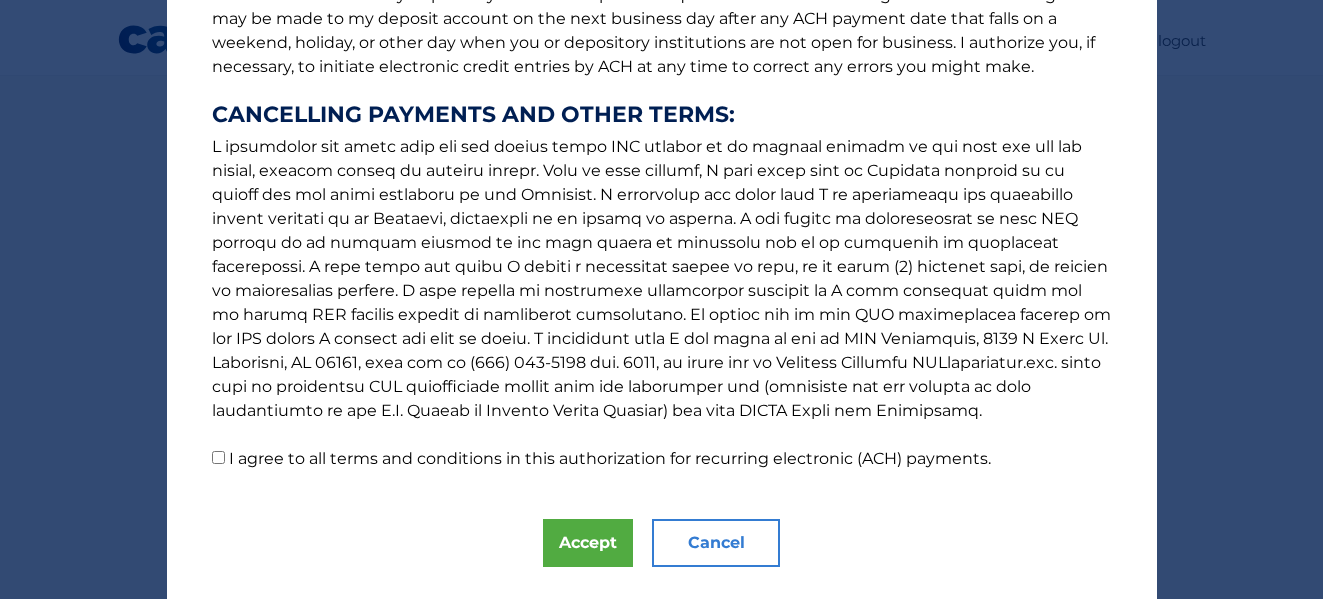 scroll, scrollTop: 337, scrollLeft: 0, axis: vertical 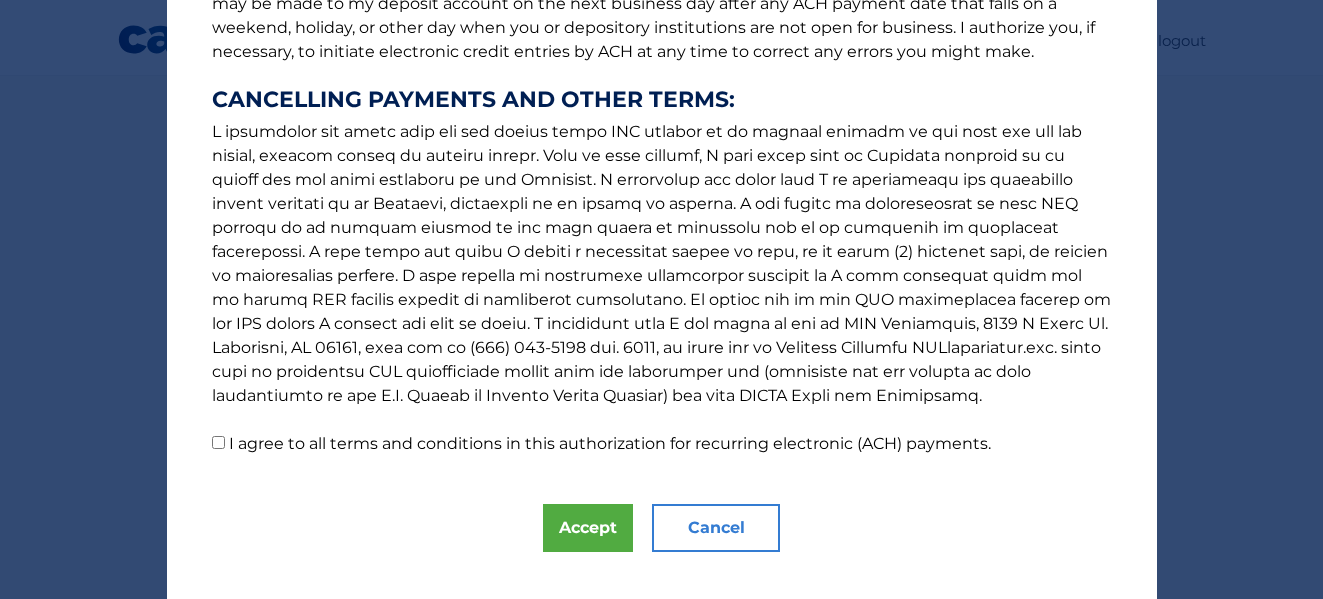 click on "The words "I" "me" and "my" mean any identified Customer who signs this Authorization for Recurring Electronic (ACH) Payments ("Authorization") in connection with the motor vehicle lease agreement with the contract number referenced above (the "Contract"). The terms "you" and "your' mean CAL Automotive and its assigns, successors, and designated service providers. The electronic funds transfer system used to initiate transactions to my deposit account is called the Automated Clearing House ("ACH).
Starting  9/8/2025   or as soon as possible after that date, I authorize you to initiate a series of recurring ACH charges (debits) of  $495.38  to my deposit account on Day ( 08 ) of each month, until the earlier of the date the Contract is paid in full or the ACH charges are cancelled by me, by my depository institution, or by you.  CANCELLING PAYMENTS AND OTHER TERMS:" at bounding box center [662, 80] 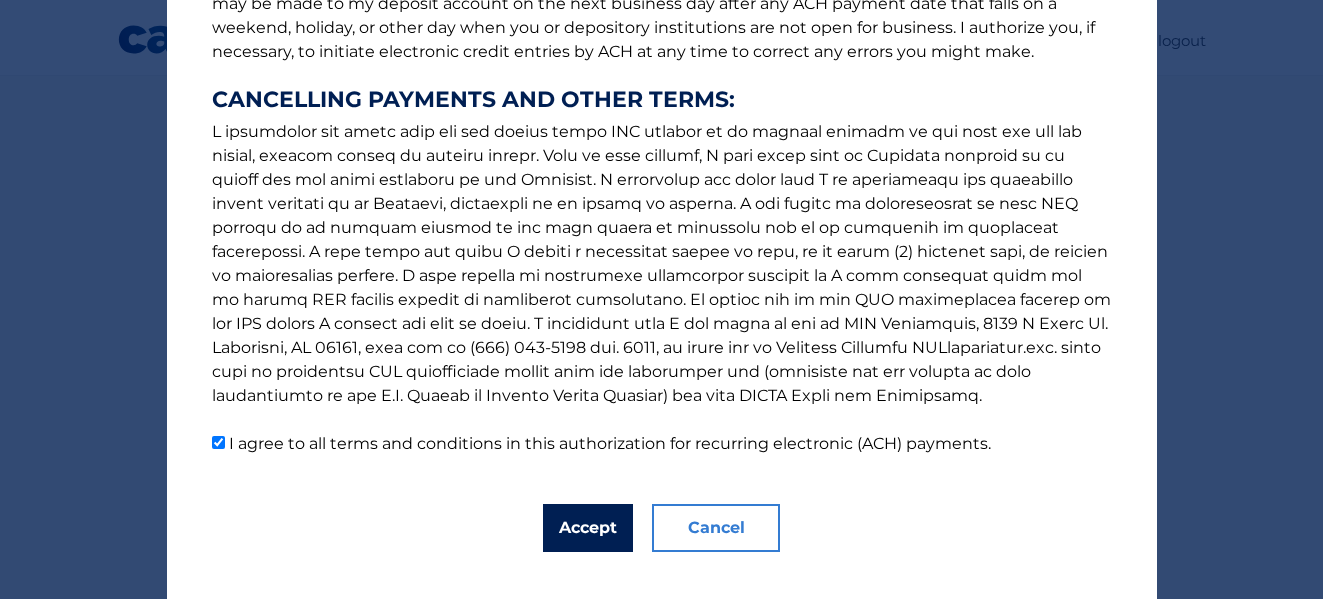 click on "Accept" at bounding box center (588, 528) 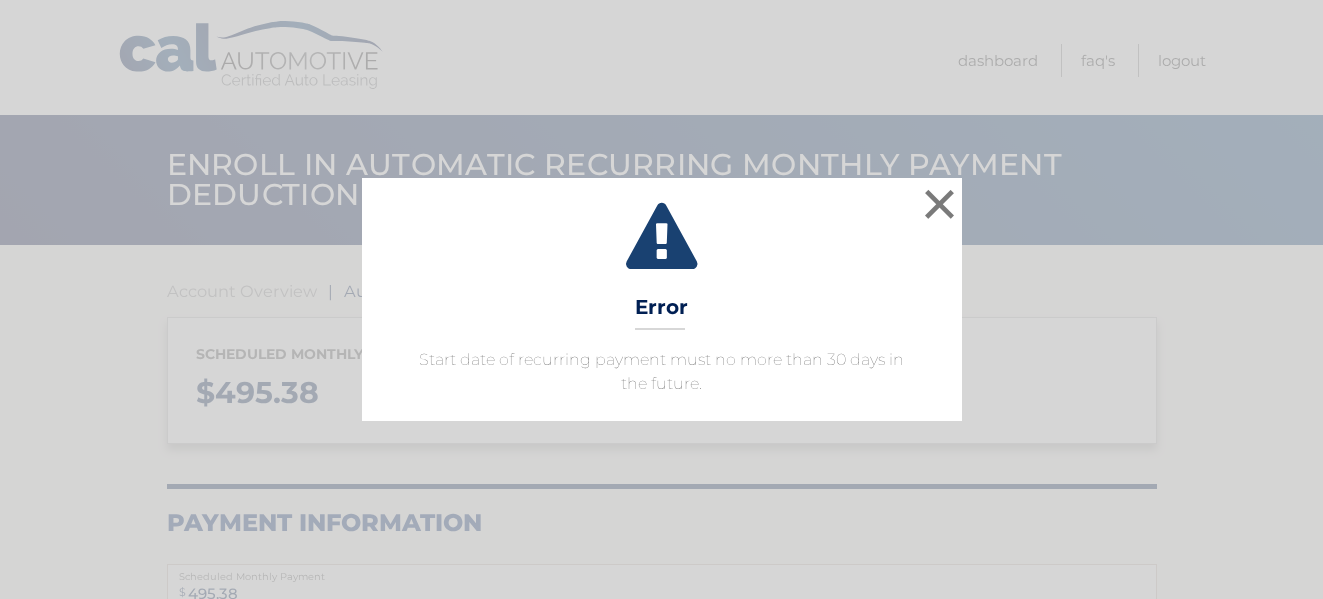 select on "YjgyODQwM2QtYzU3Mi00YTY0LTk5YTEtMzk1ZjkyZGUzMDE3" 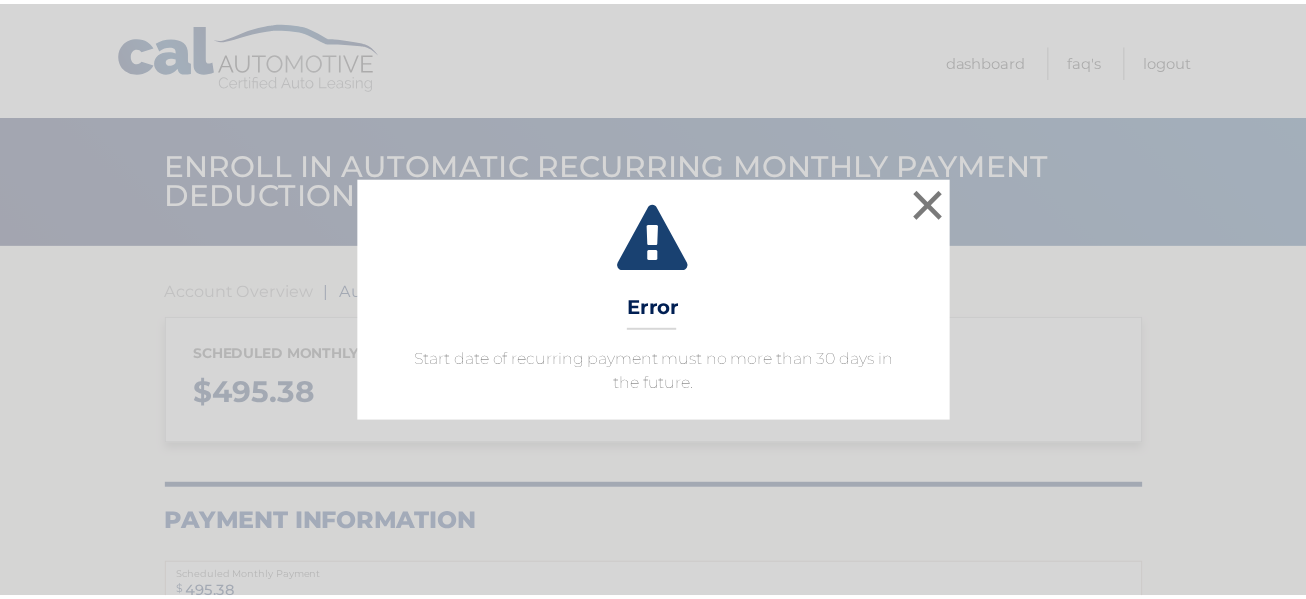 scroll, scrollTop: 0, scrollLeft: 0, axis: both 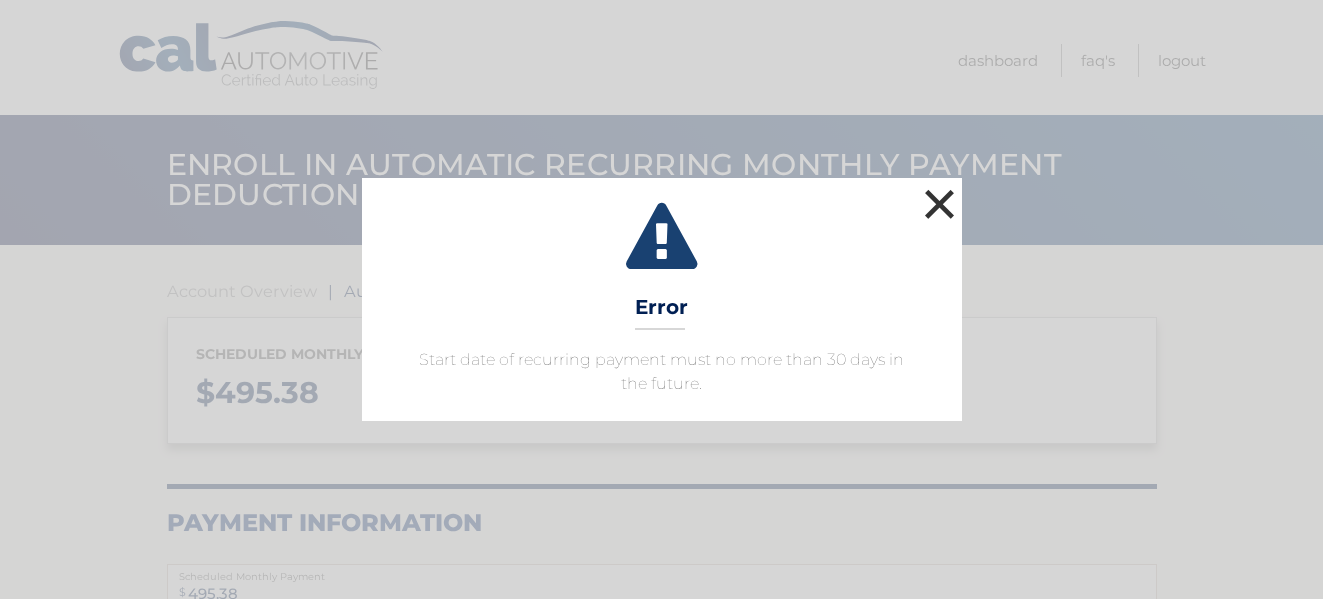 click on "×" at bounding box center [940, 204] 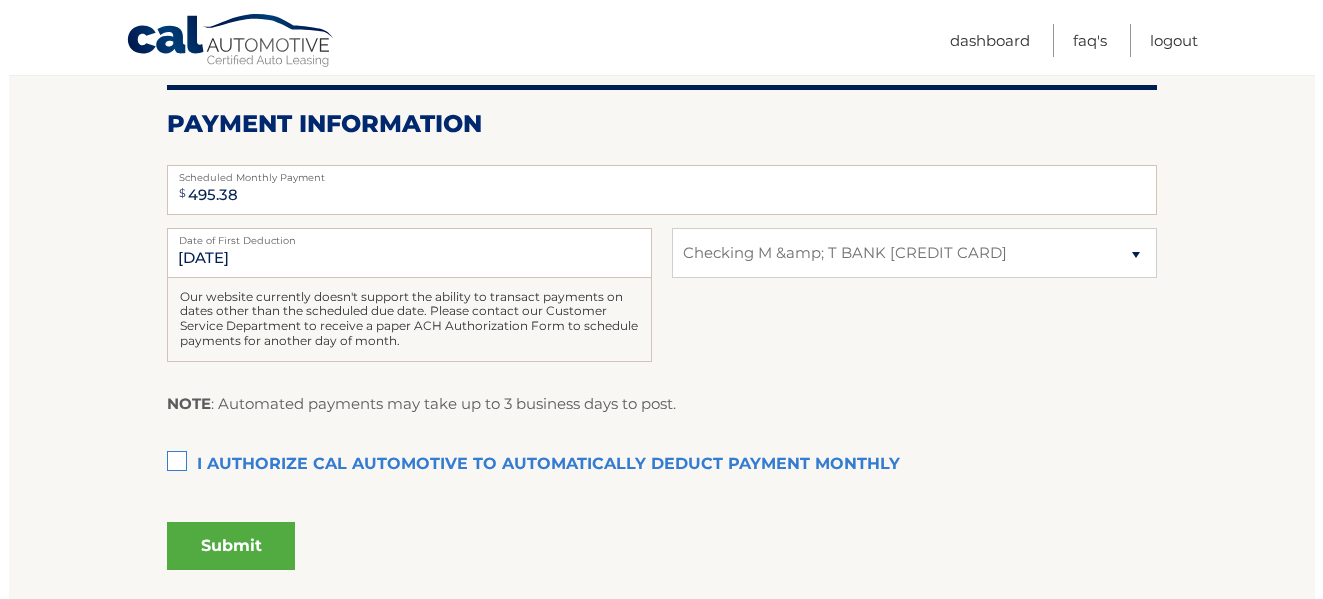 scroll, scrollTop: 401, scrollLeft: 0, axis: vertical 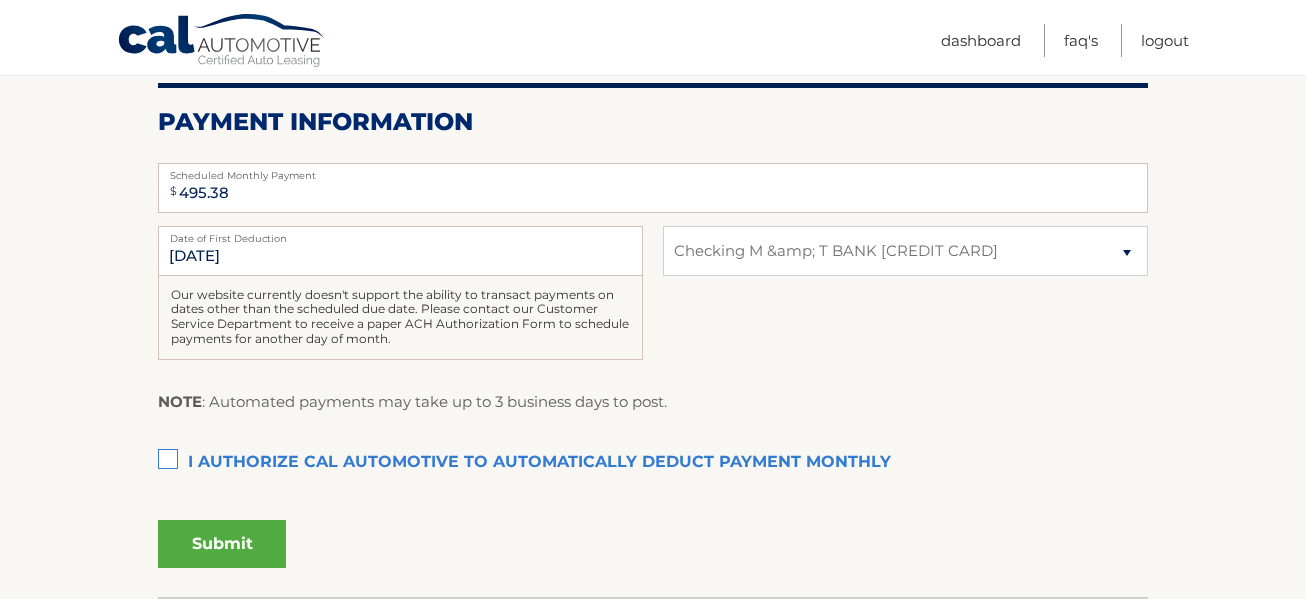 click on "I authorize cal automotive to automatically deduct payment monthly
This checkbox must be checked" at bounding box center [653, 463] 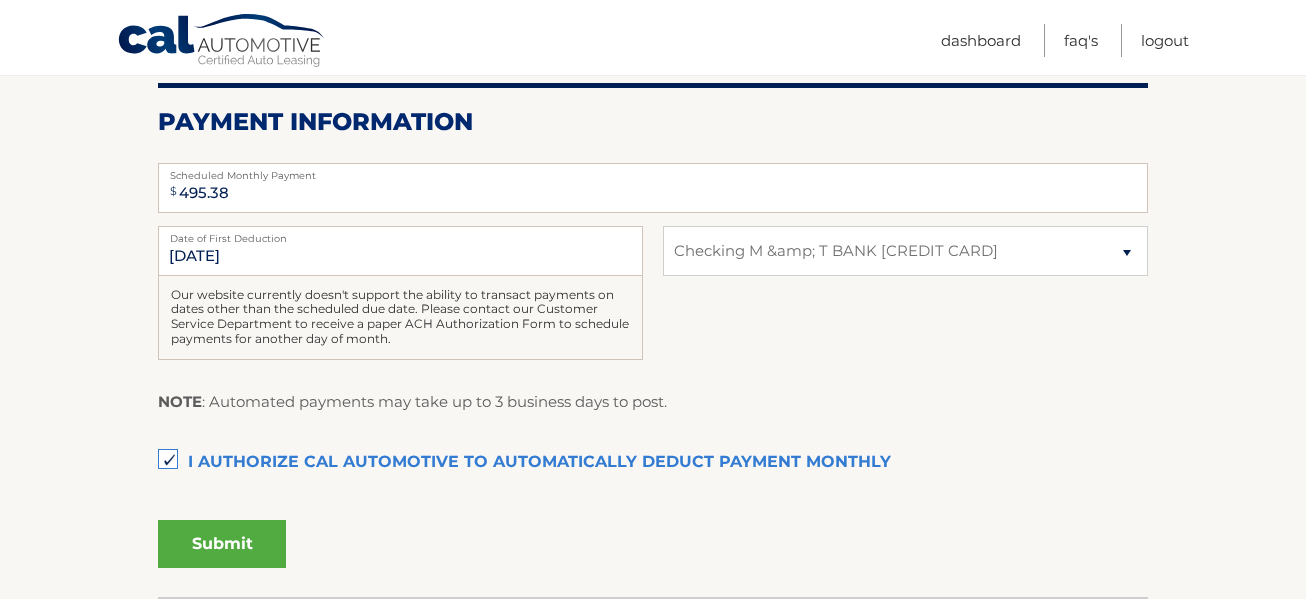 click on "Submit" at bounding box center [222, 544] 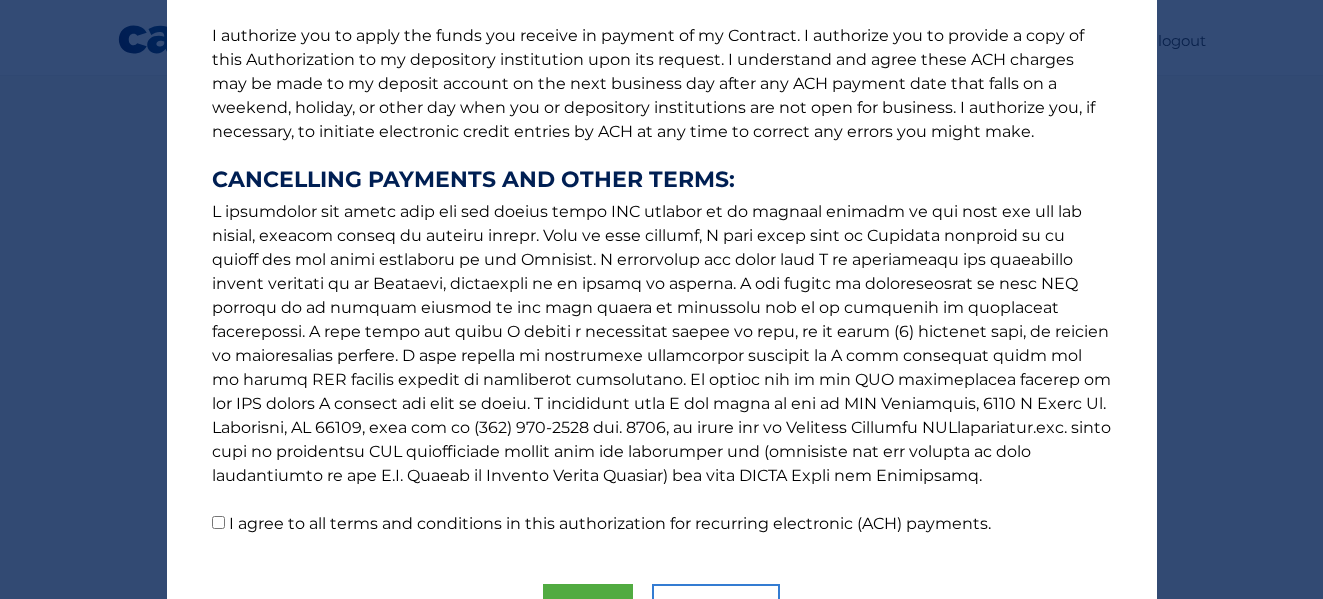 scroll, scrollTop: 274, scrollLeft: 0, axis: vertical 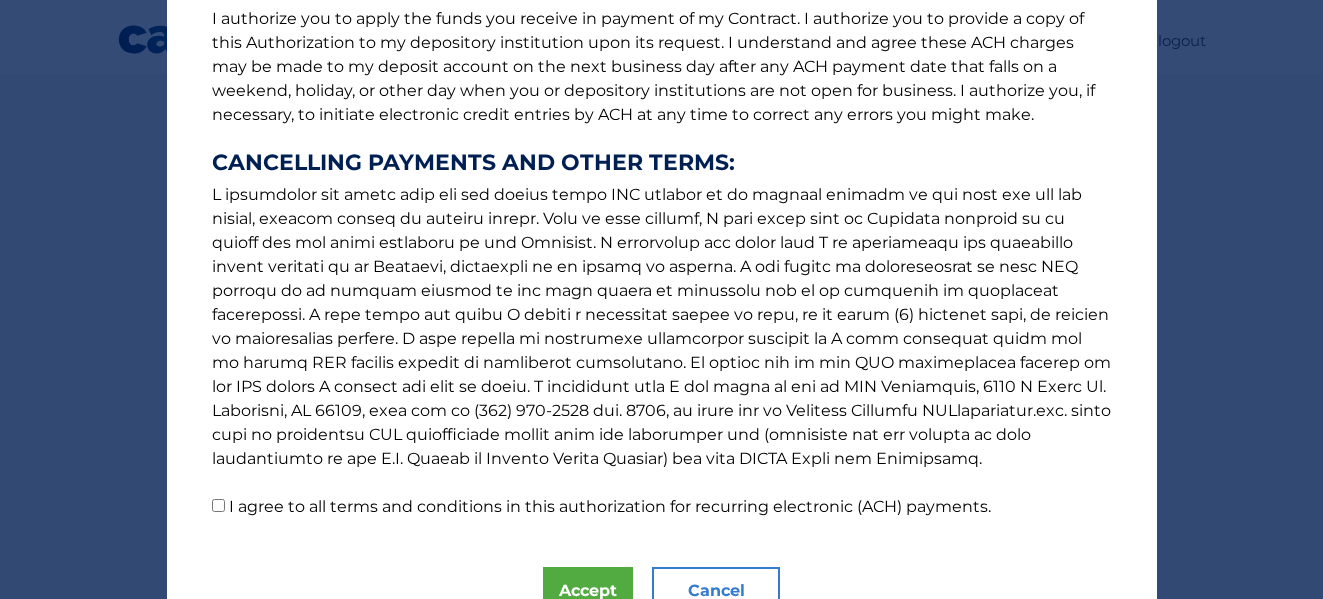 click on "I agree to all terms and conditions in this authorization for recurring electronic (ACH) payments." at bounding box center (218, 505) 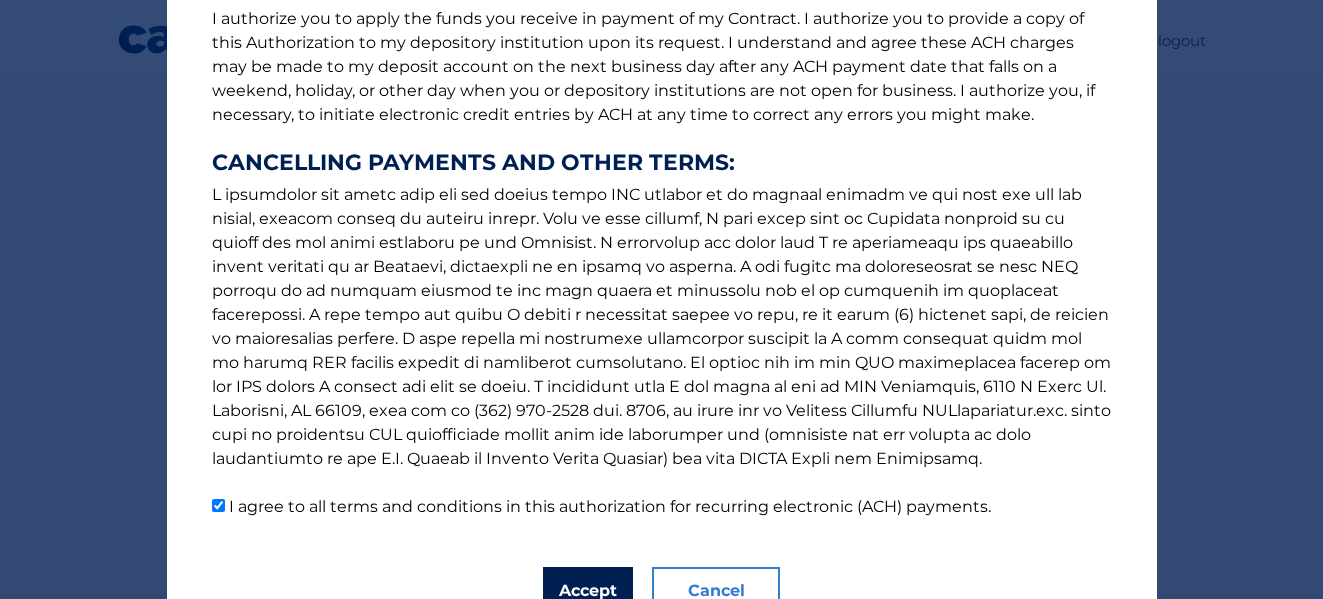 click on "Accept" at bounding box center (588, 591) 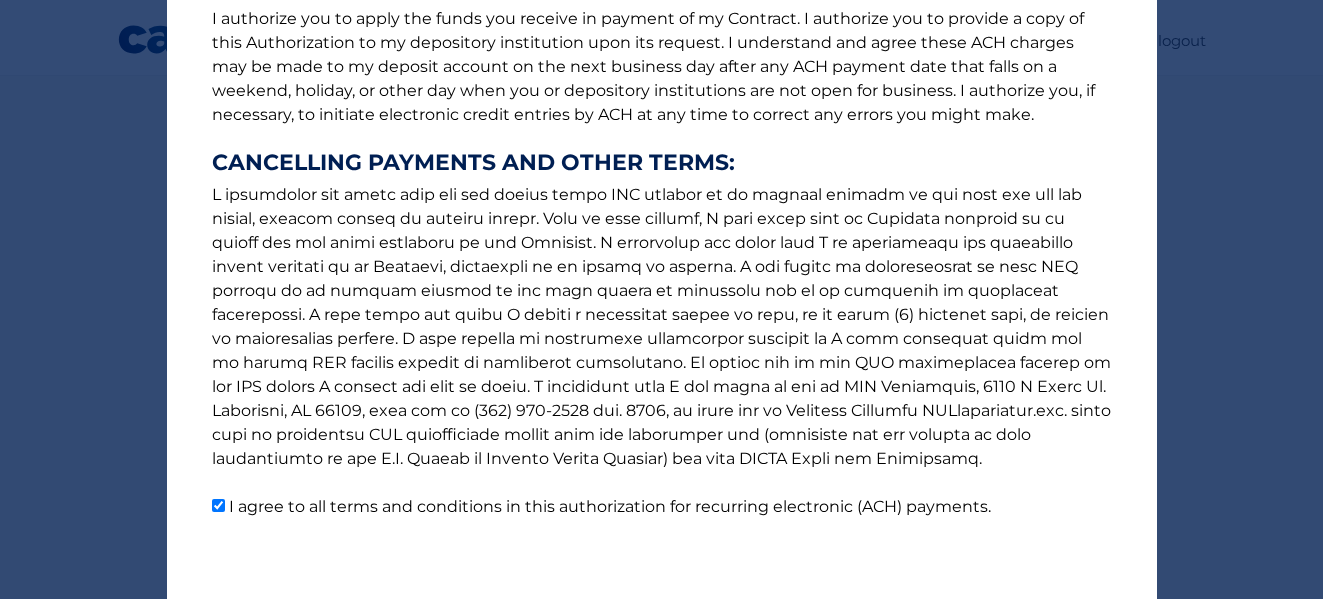 scroll, scrollTop: 370, scrollLeft: 0, axis: vertical 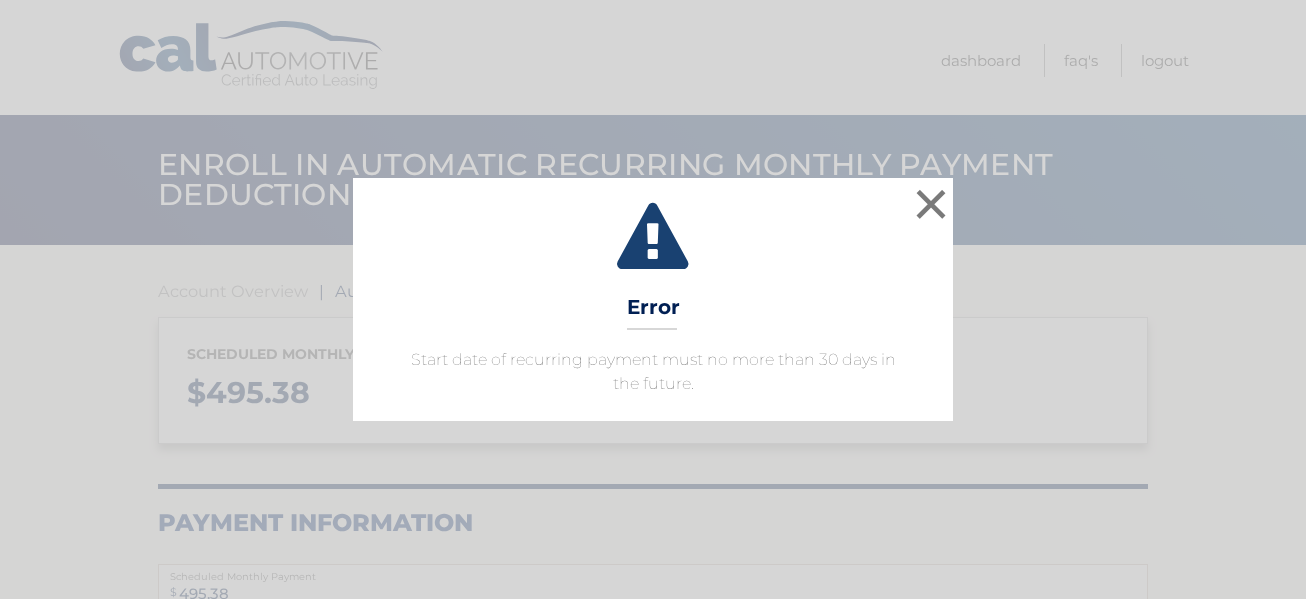 select on "YjgyODQwM2QtYzU3Mi00YTY0LTk5YTEtMzk1ZjkyZGUzMDE3" 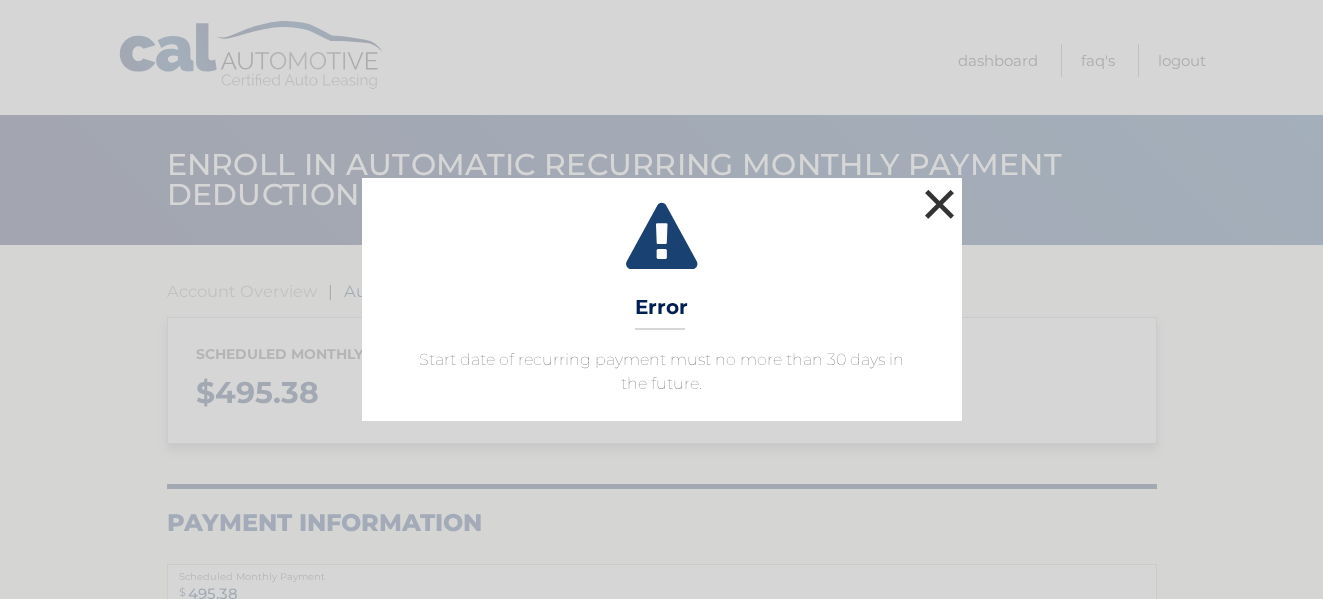 click on "×" at bounding box center [940, 204] 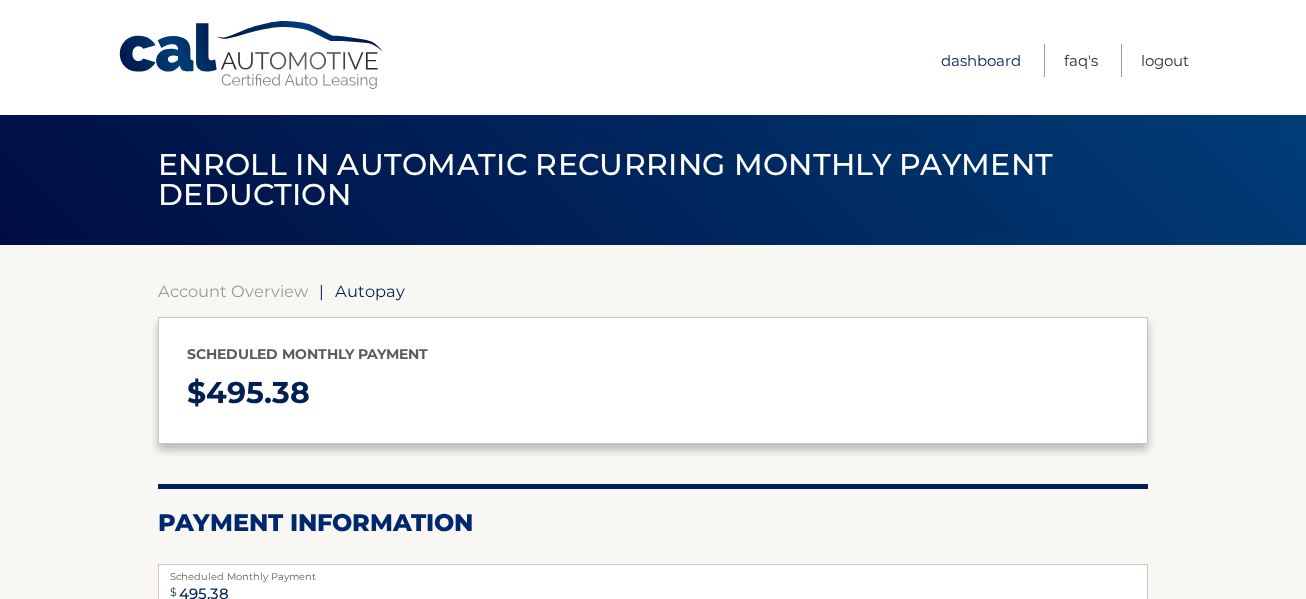 click on "Dashboard" at bounding box center (981, 60) 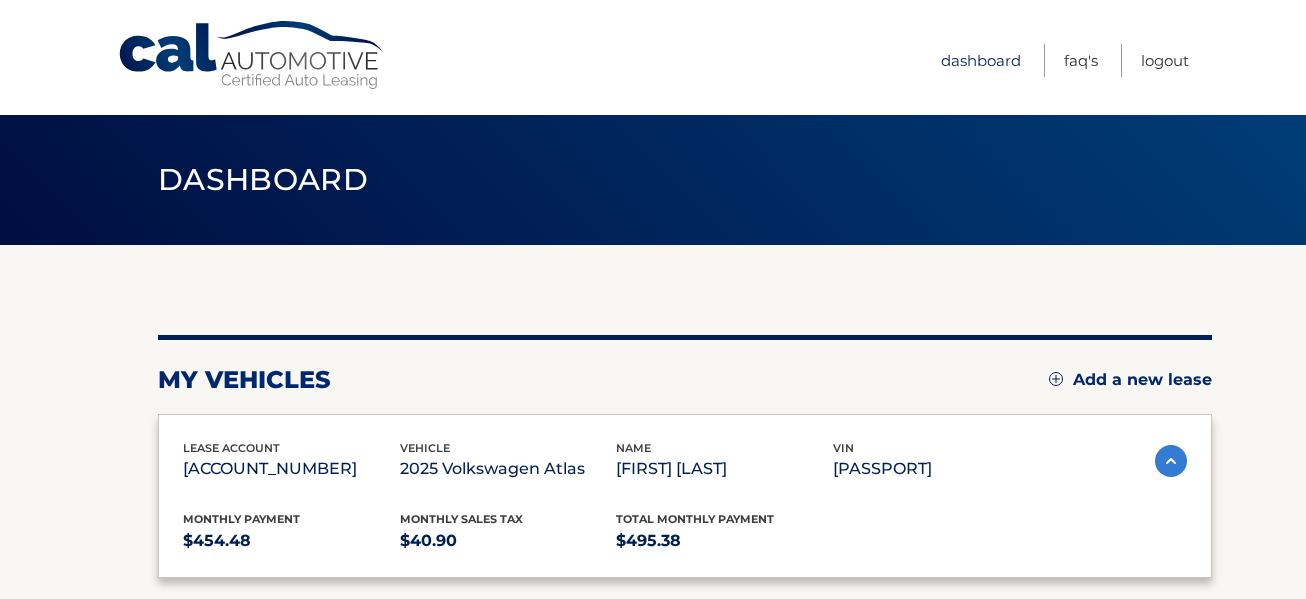 scroll, scrollTop: 0, scrollLeft: 0, axis: both 